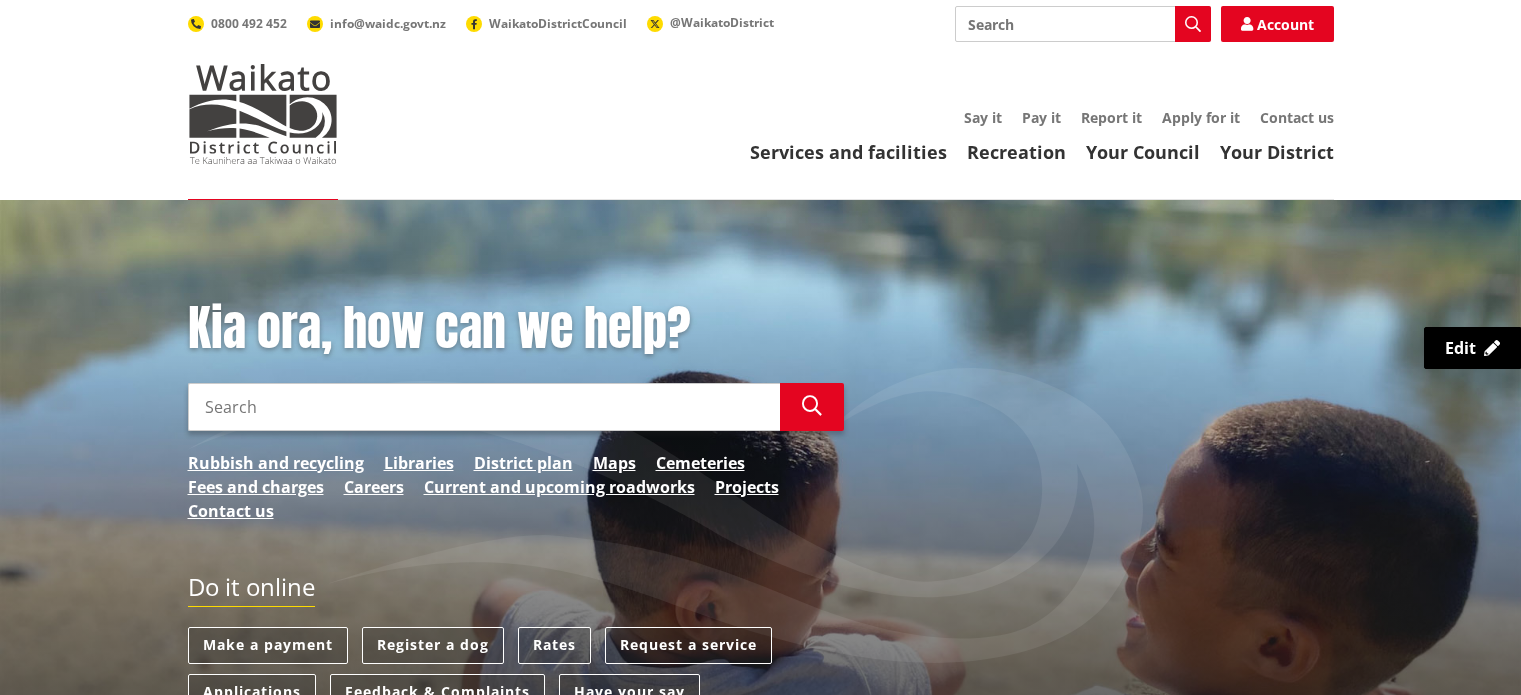 scroll, scrollTop: 0, scrollLeft: 0, axis: both 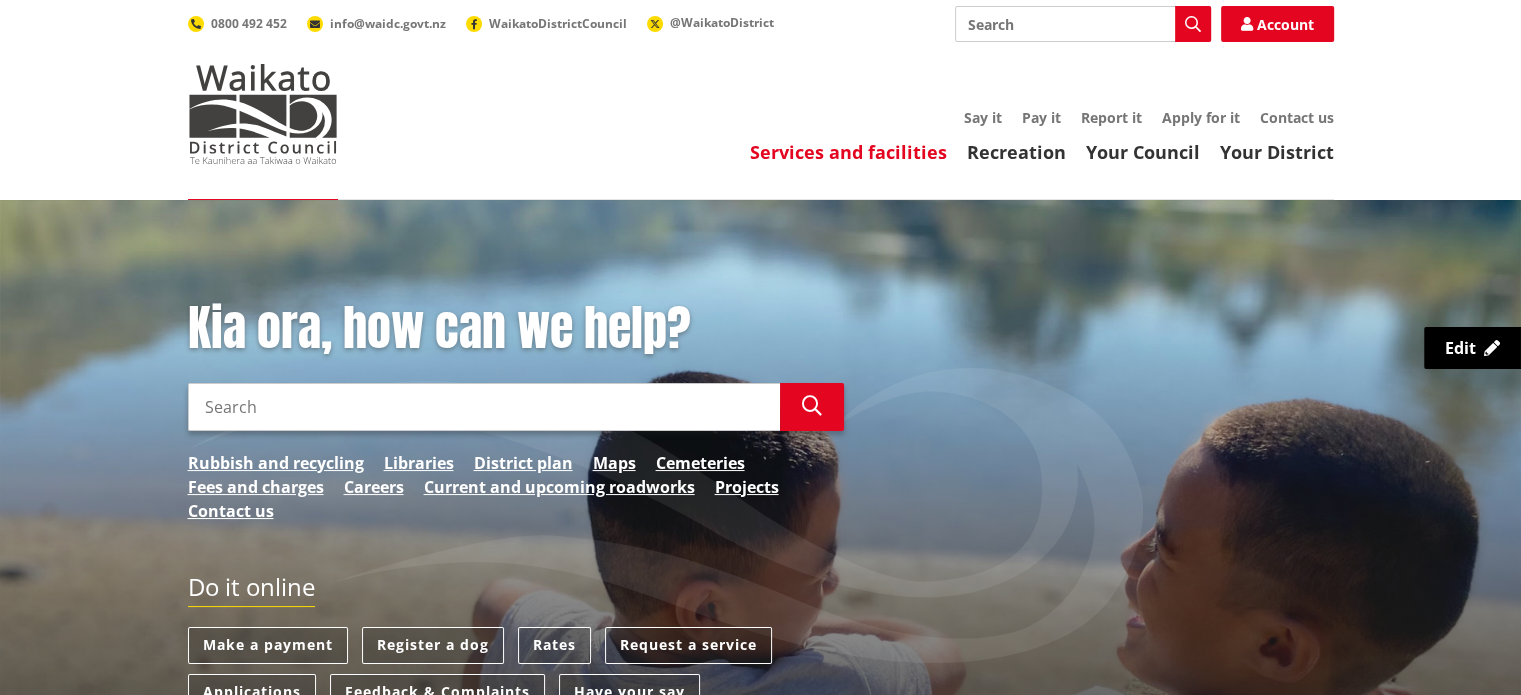 click on "Services and facilities" at bounding box center [848, 152] 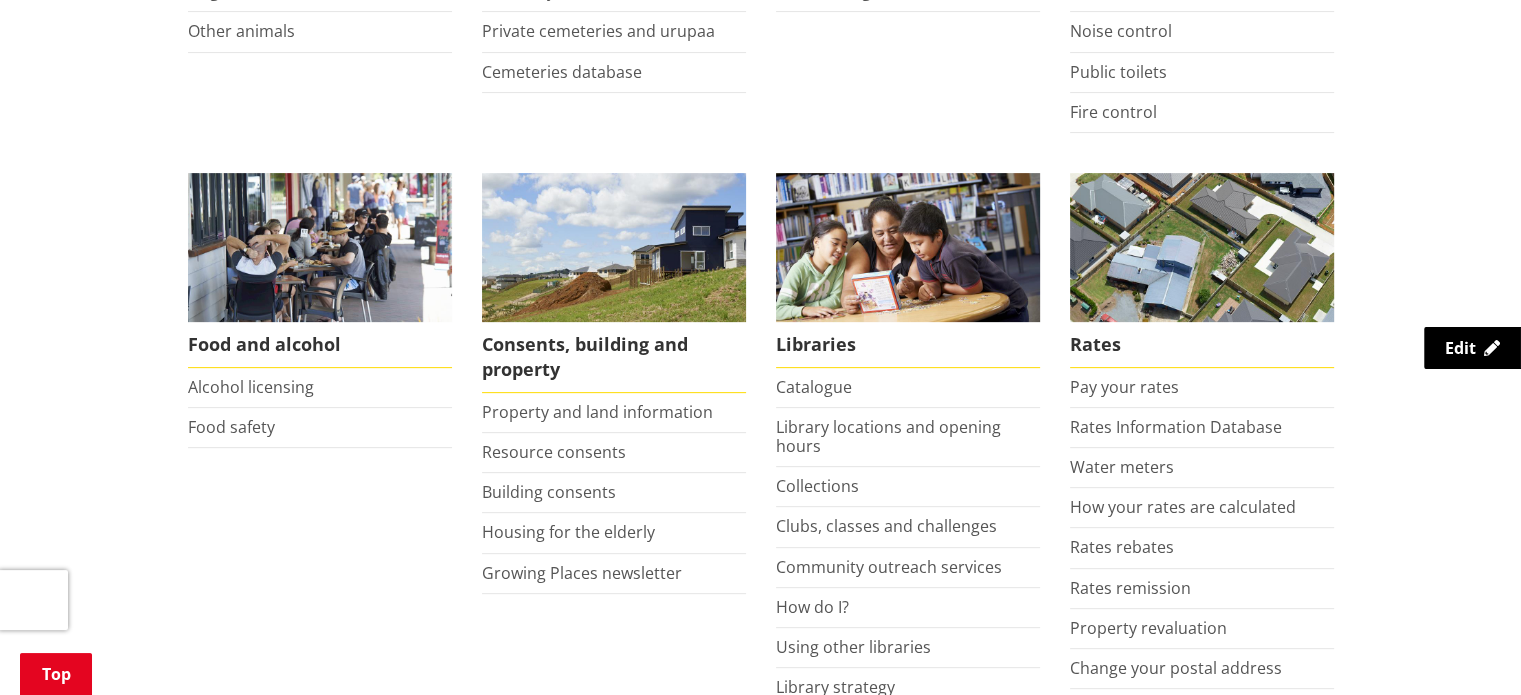 scroll, scrollTop: 715, scrollLeft: 0, axis: vertical 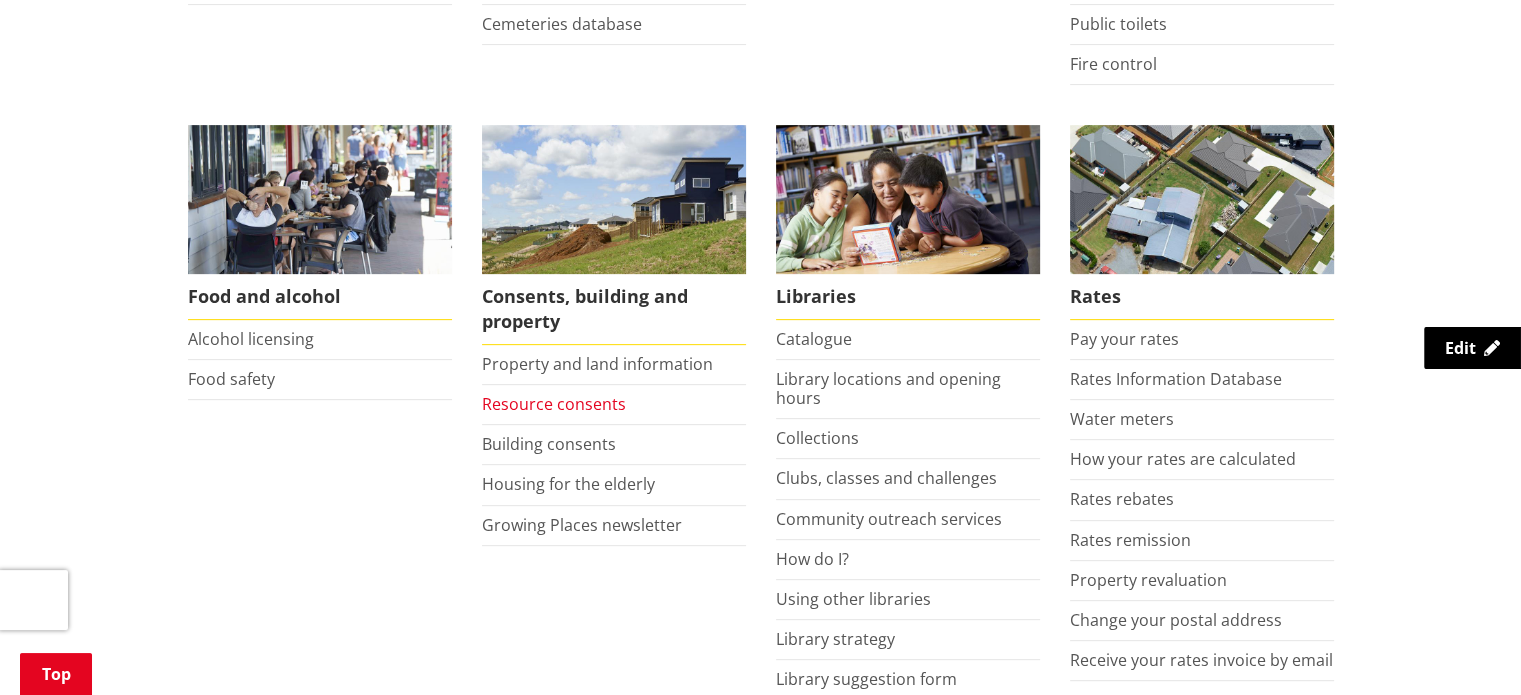 click on "Resource consents" at bounding box center [554, 404] 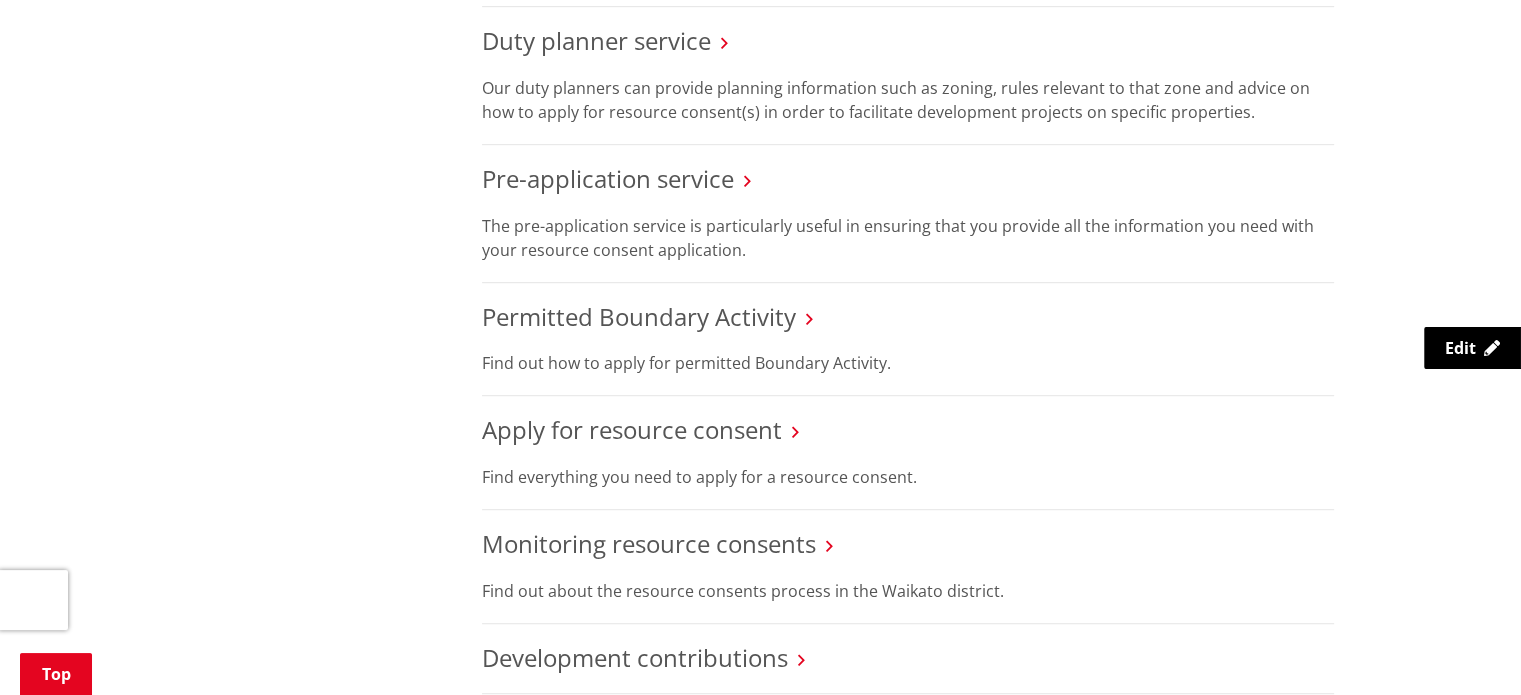 scroll, scrollTop: 1112, scrollLeft: 0, axis: vertical 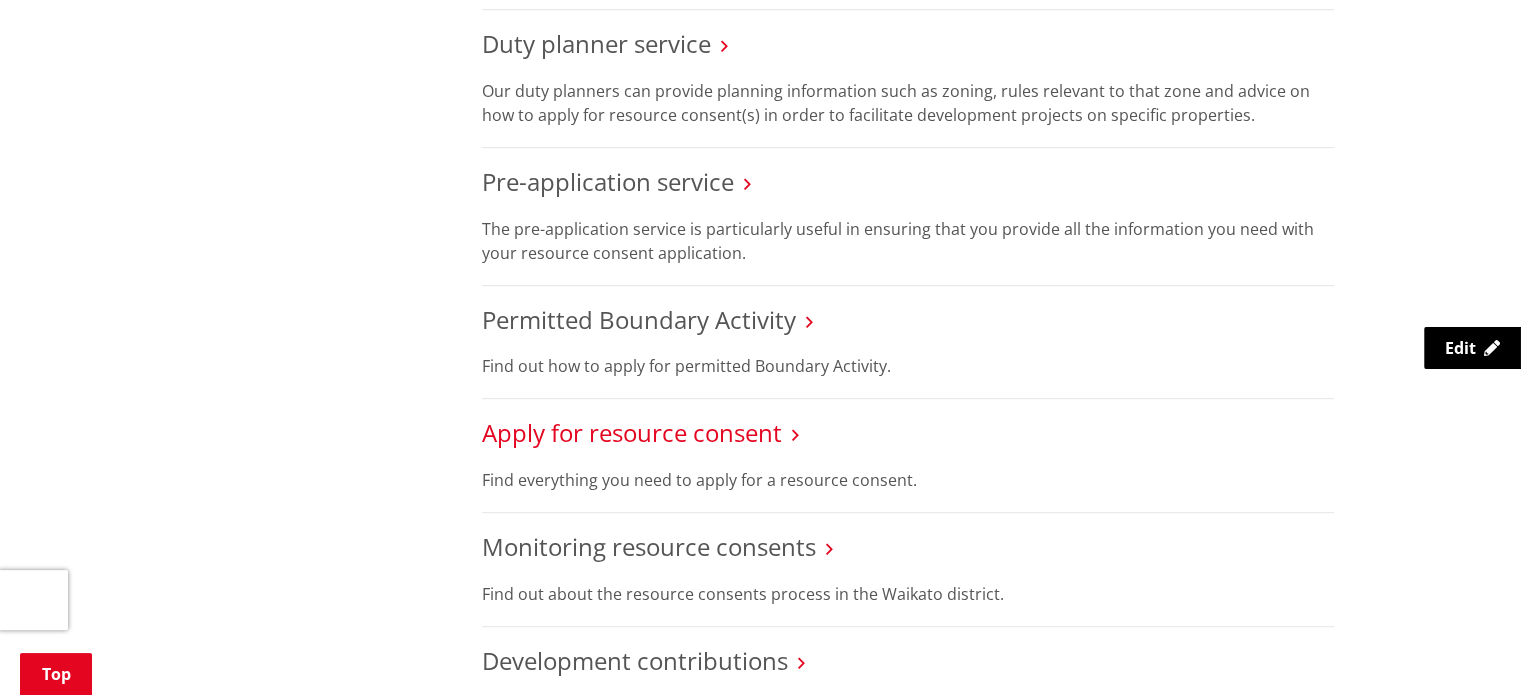 click on "Apply for resource consent" at bounding box center (632, 432) 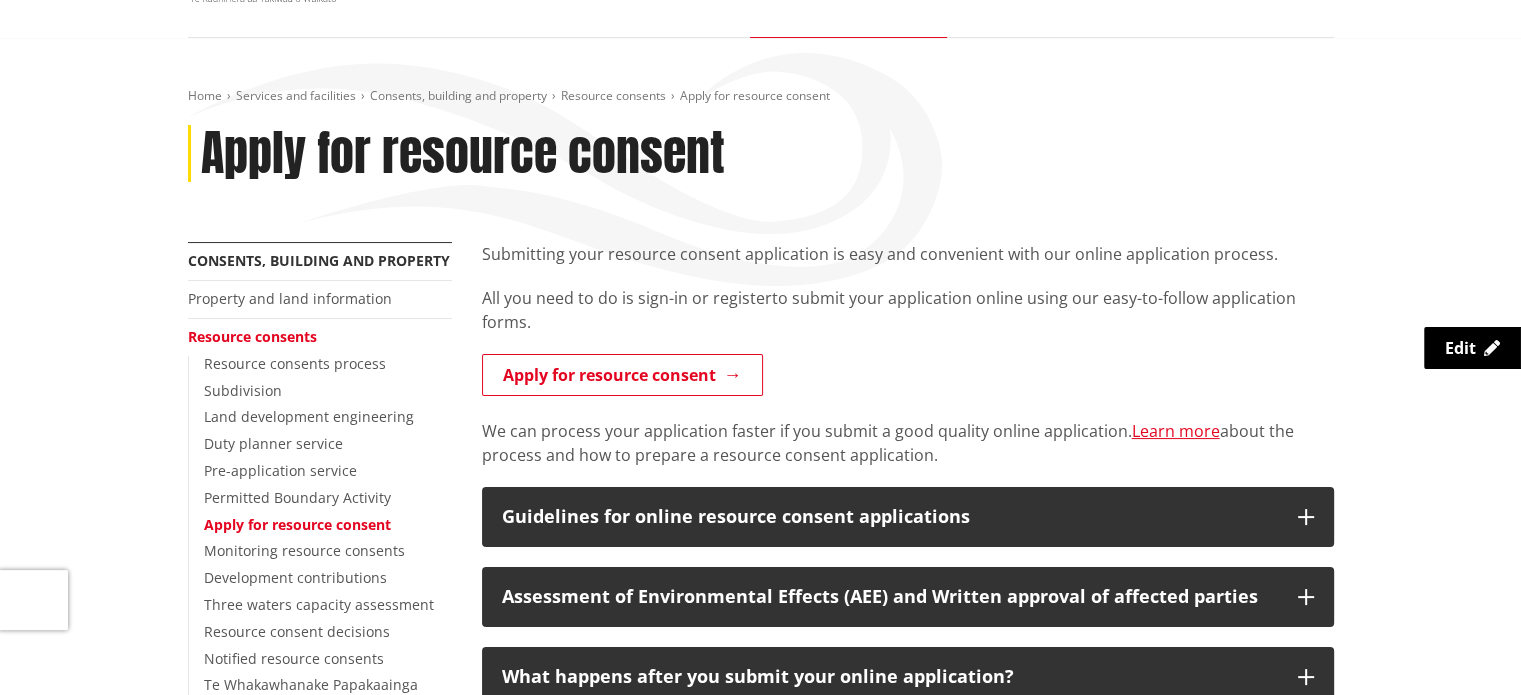 scroll, scrollTop: 165, scrollLeft: 0, axis: vertical 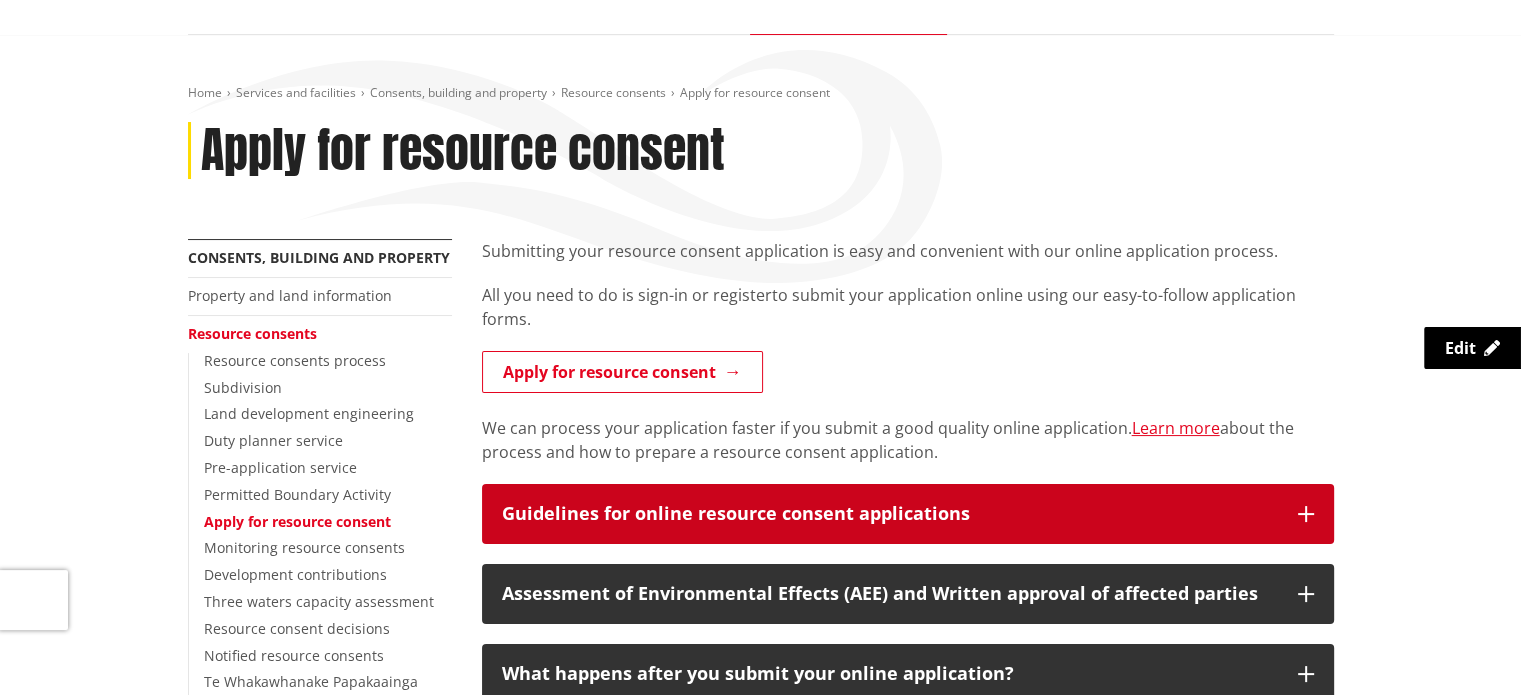 click on "Guidelines for online resource consent applications" at bounding box center (890, 514) 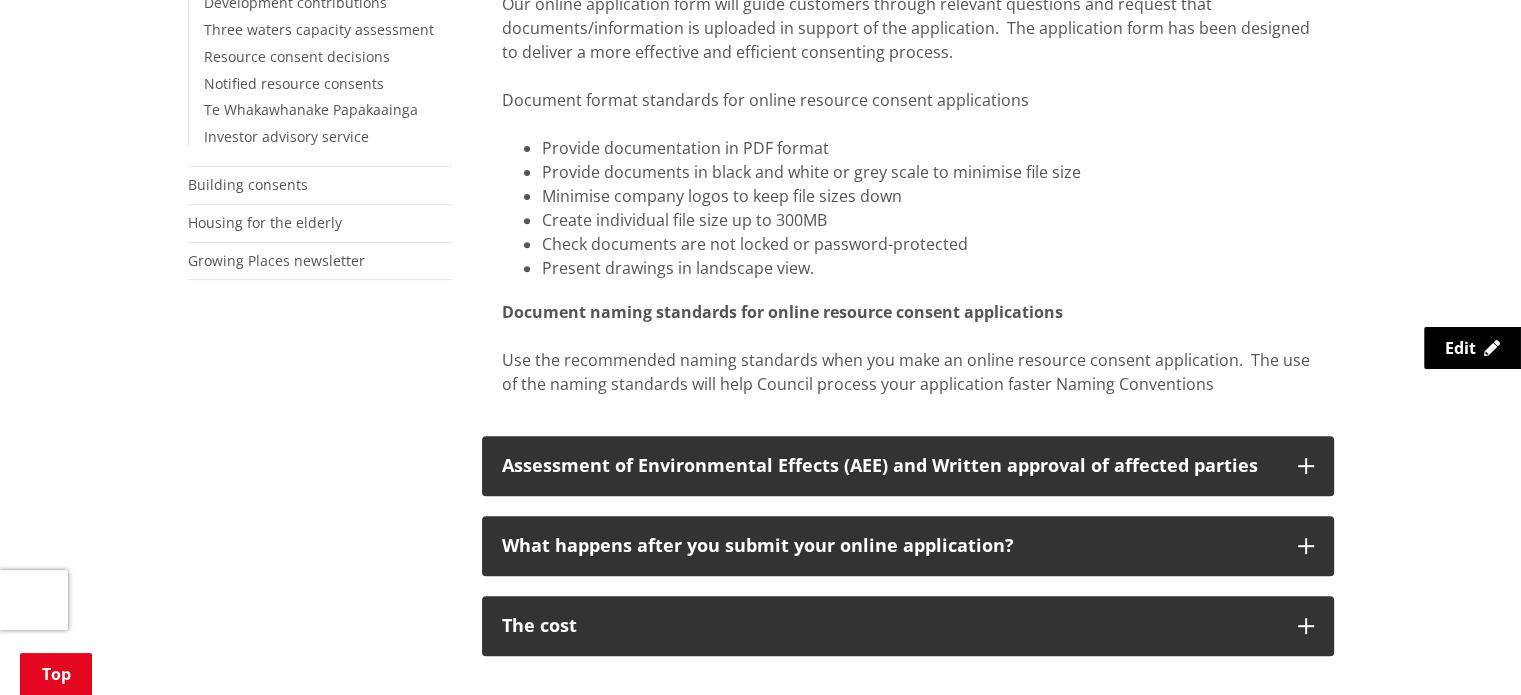scroll, scrollTop: 738, scrollLeft: 0, axis: vertical 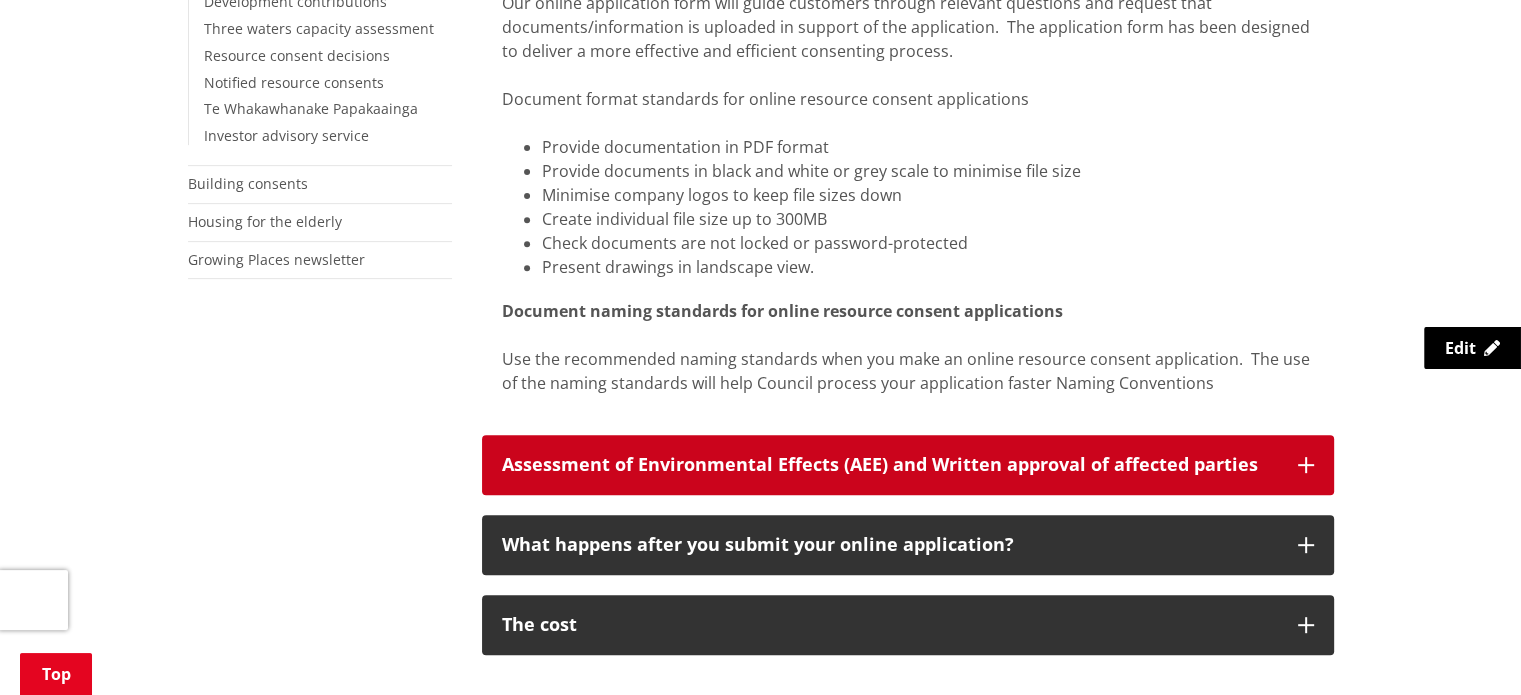 click on "Assessment of Environmental Effects (AEE) and Written approval of affected parties" at bounding box center (908, 465) 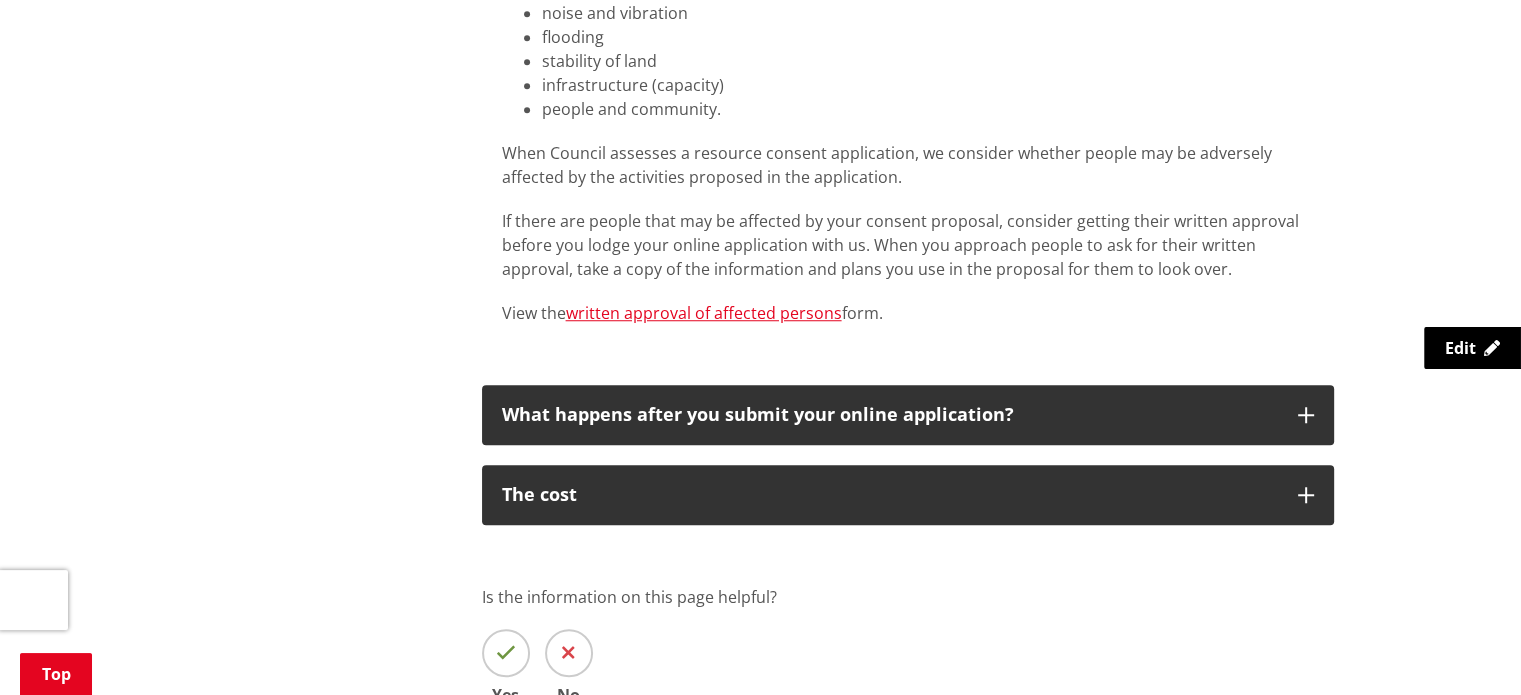 scroll, scrollTop: 1541, scrollLeft: 0, axis: vertical 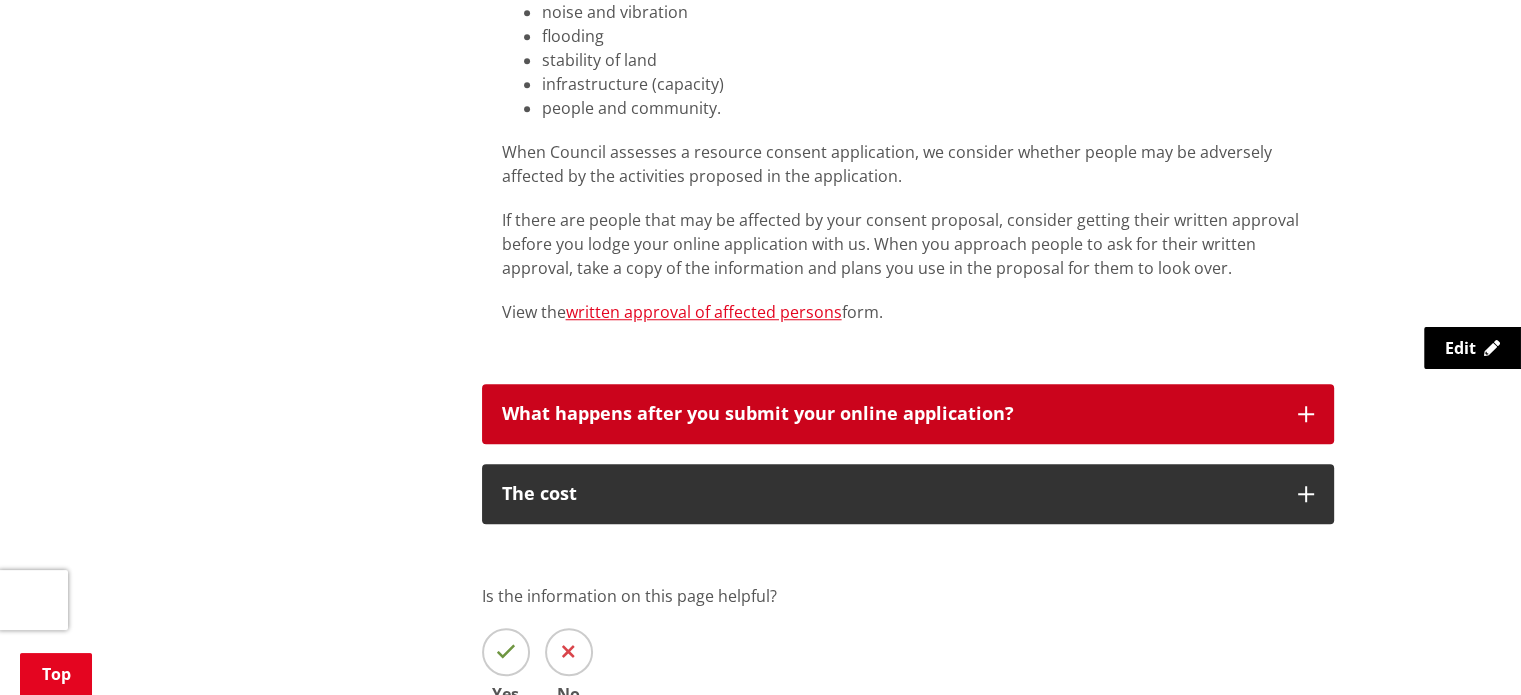 click on "What happens after you submit your online application?" at bounding box center (908, 414) 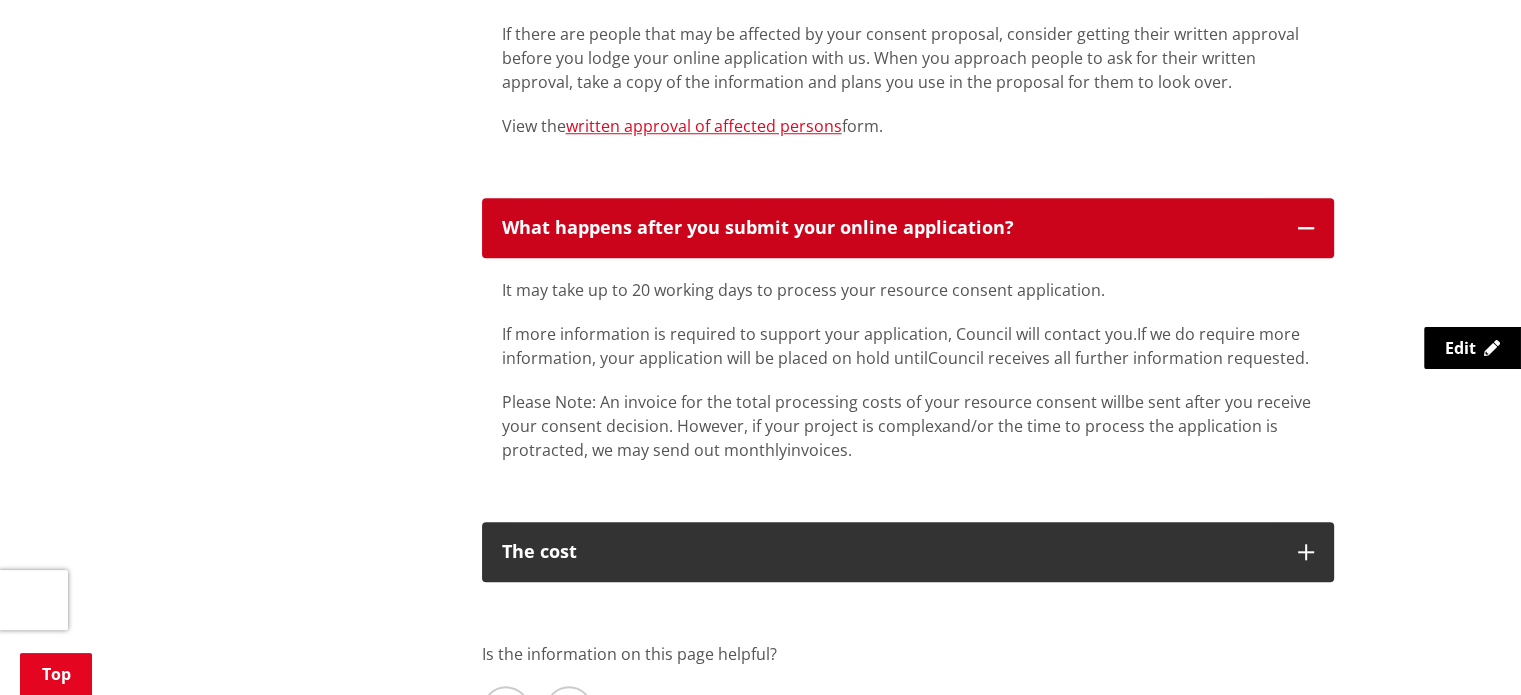 scroll, scrollTop: 1729, scrollLeft: 0, axis: vertical 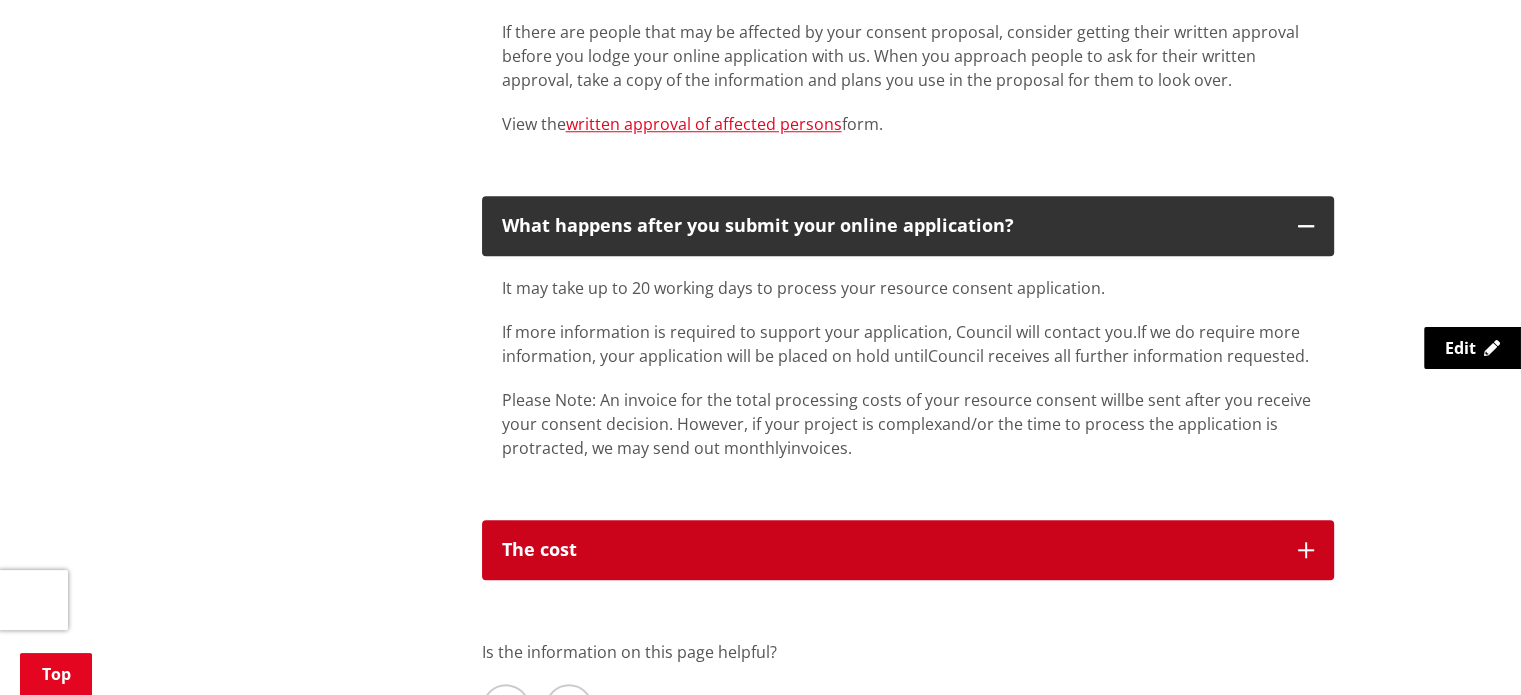 click on "The cost" at bounding box center (908, 550) 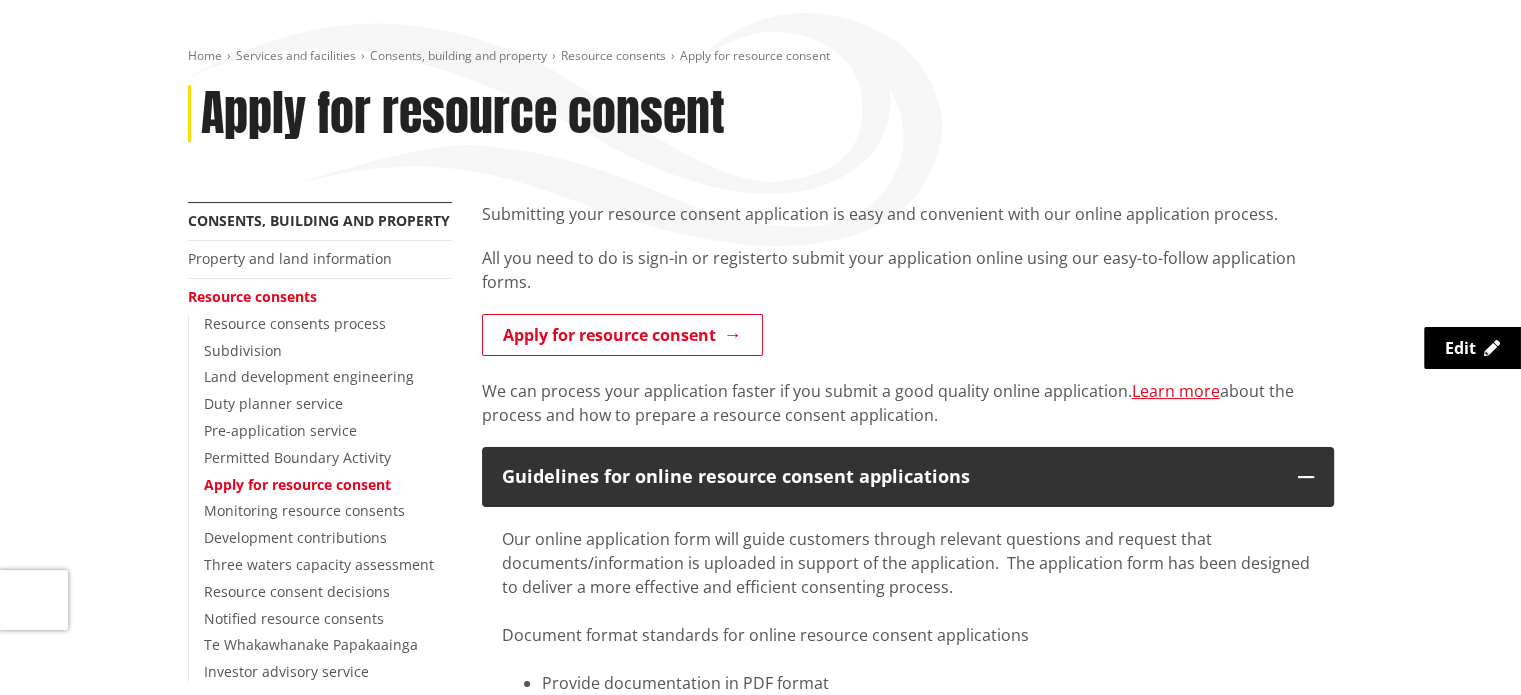 scroll, scrollTop: 0, scrollLeft: 0, axis: both 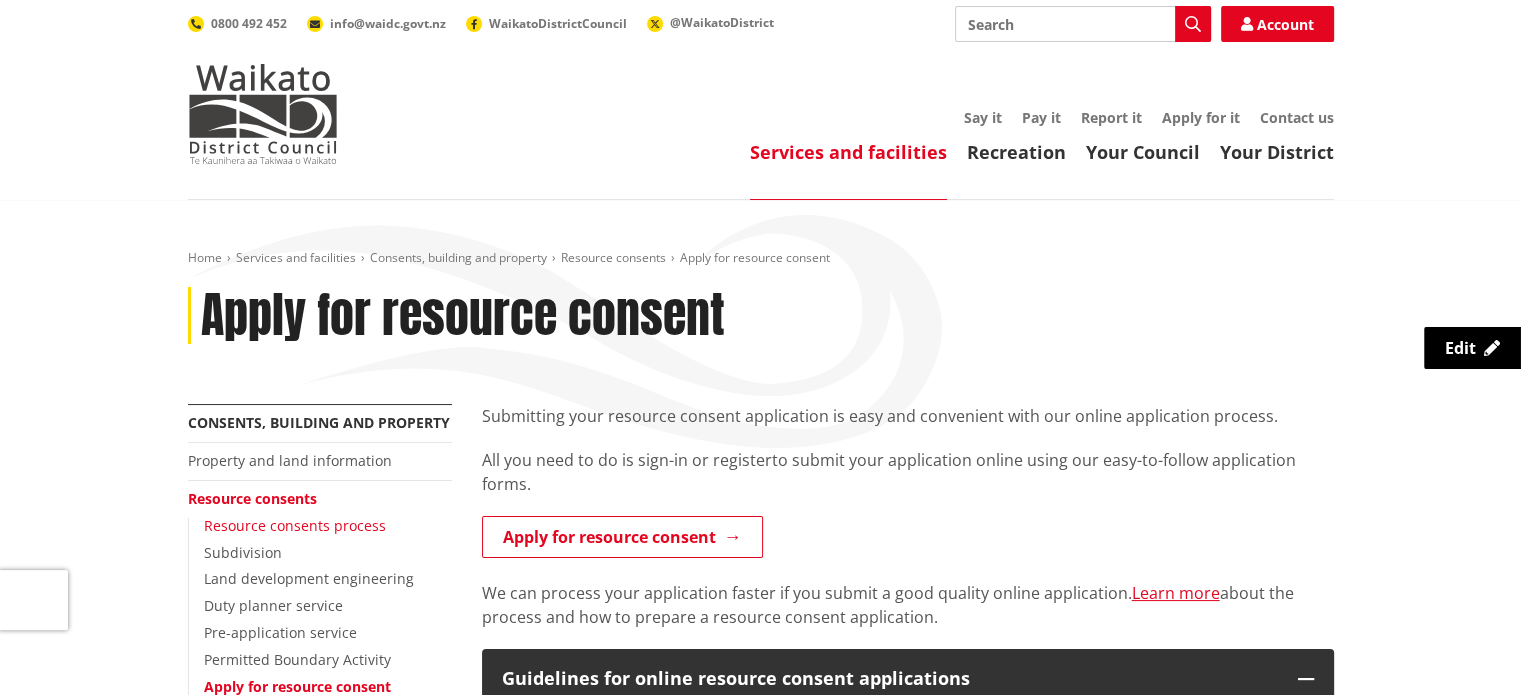 click on "Resource consents process" at bounding box center (295, 525) 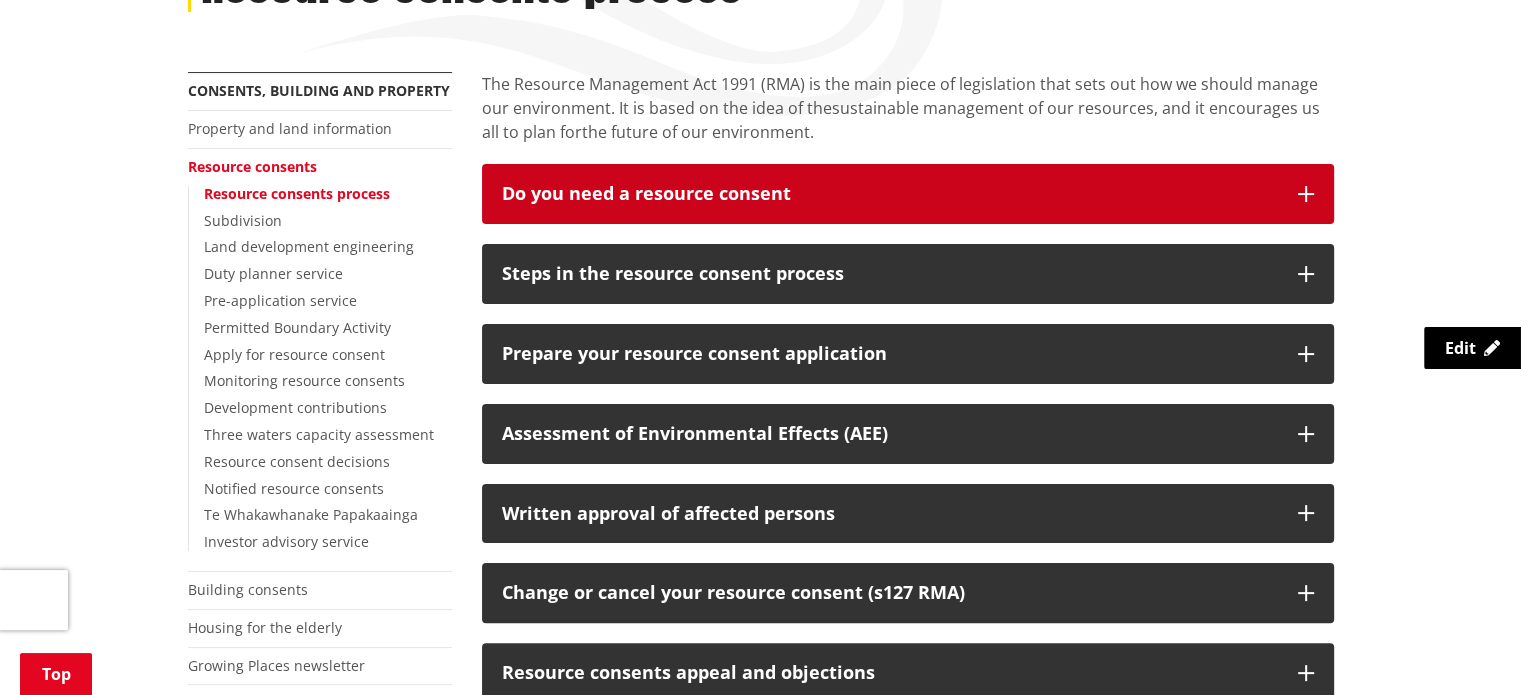 scroll, scrollTop: 340, scrollLeft: 0, axis: vertical 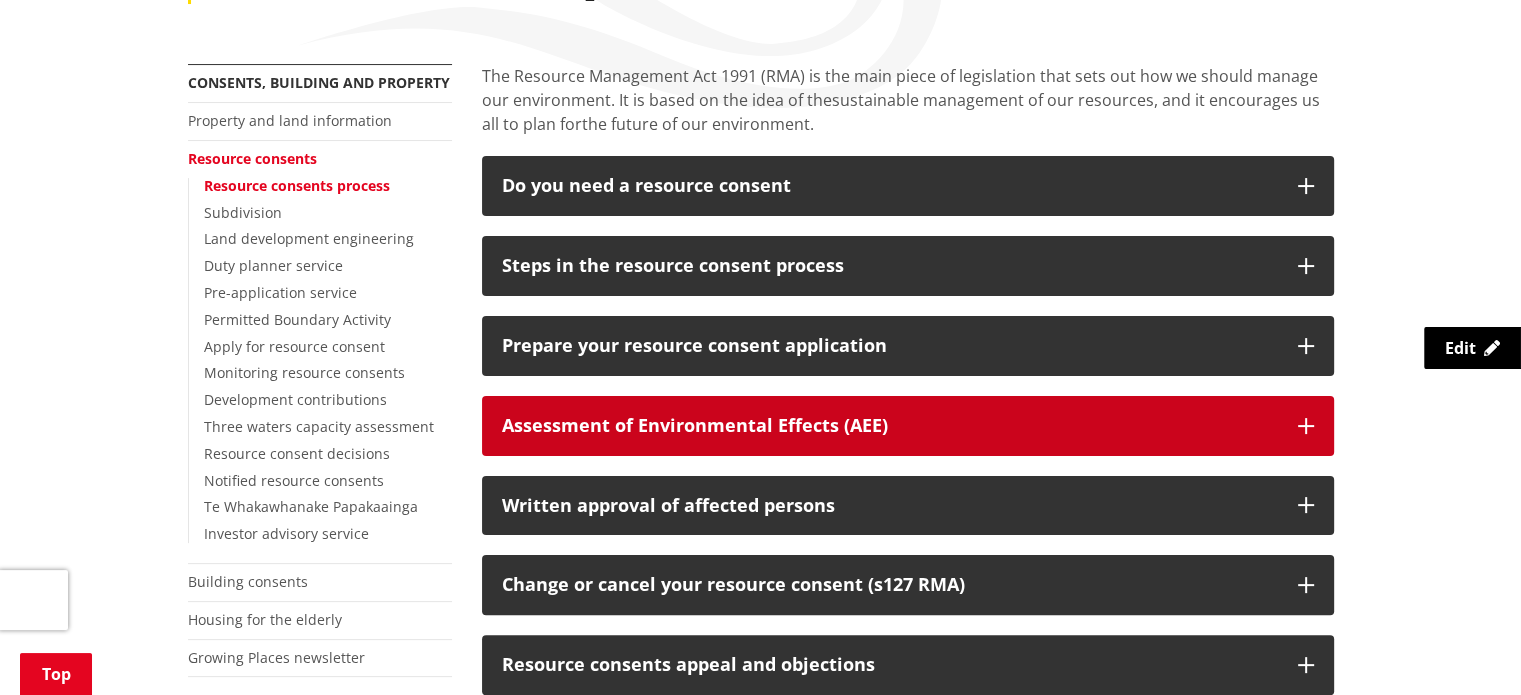 click on "Assessment of Environmental Effects (AEE)" at bounding box center [890, 426] 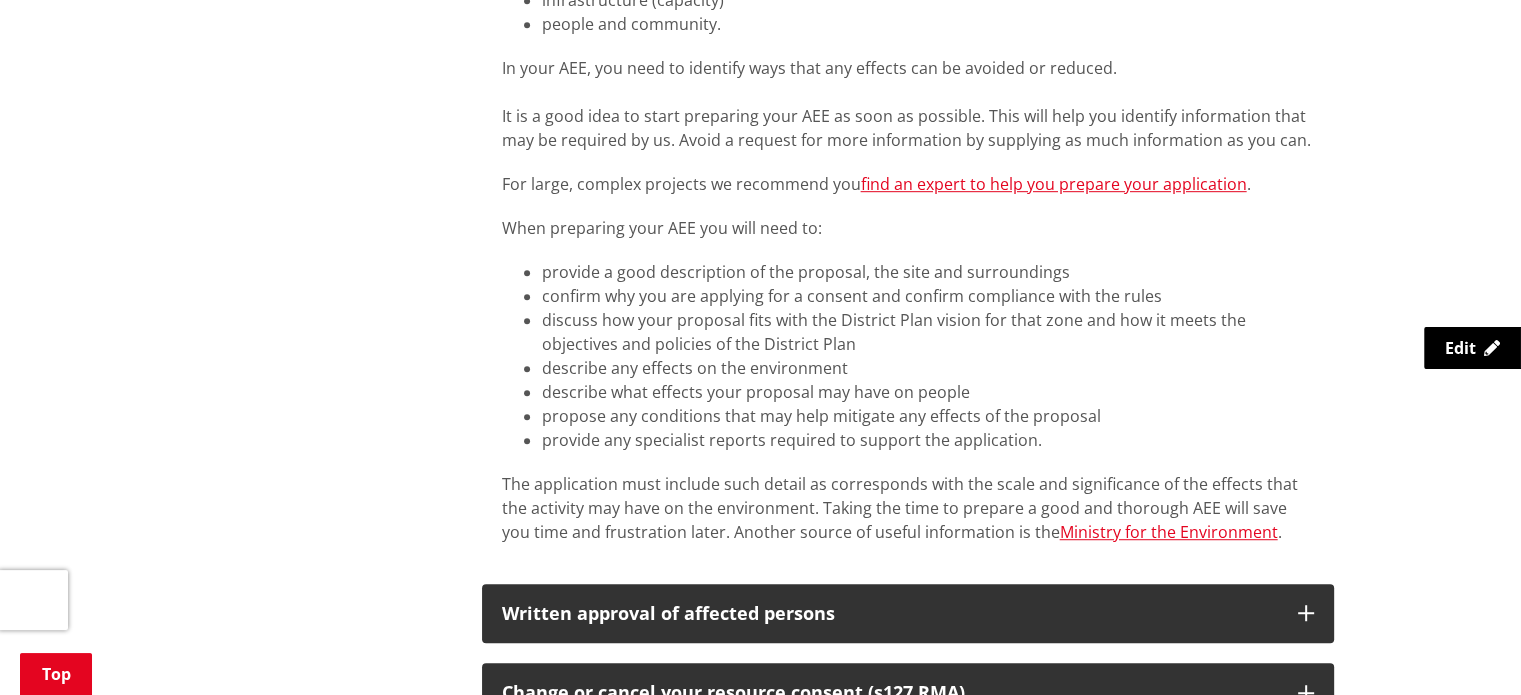 scroll, scrollTop: 1133, scrollLeft: 0, axis: vertical 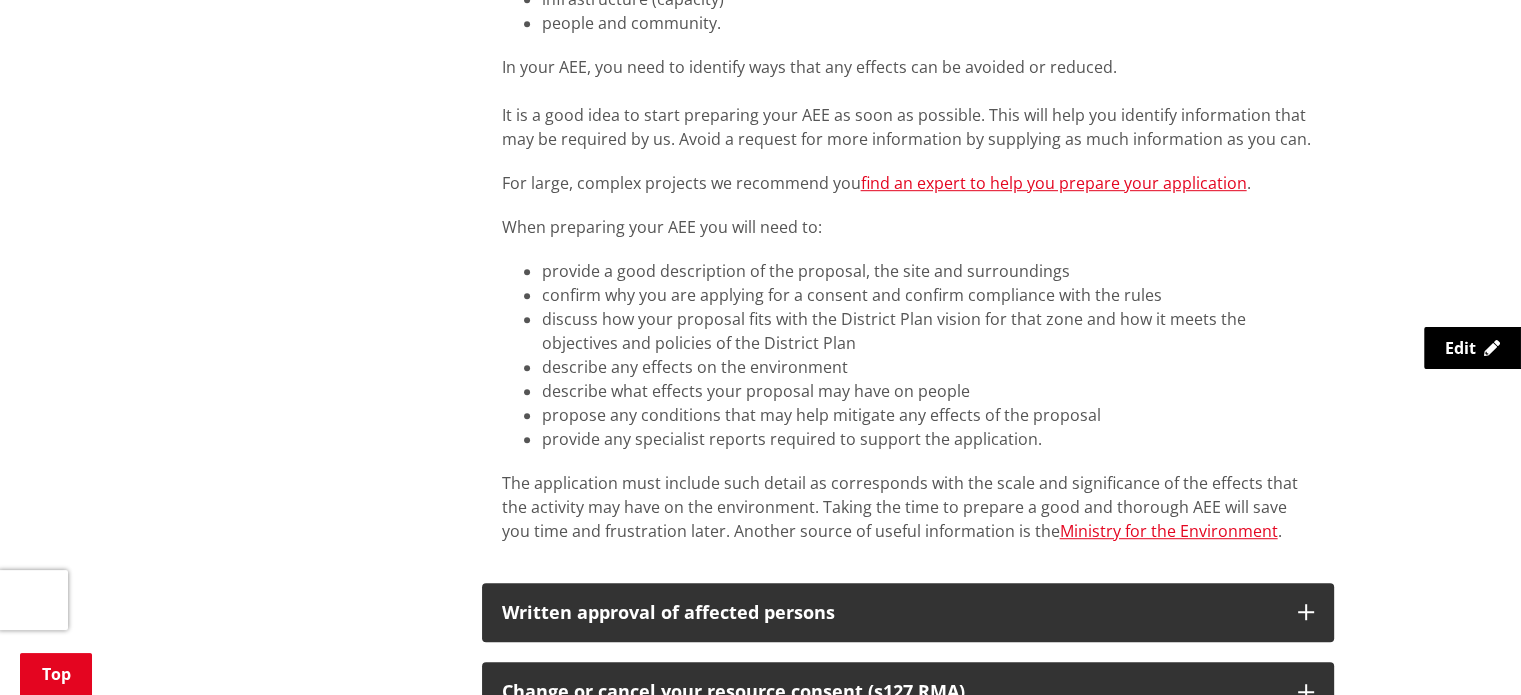 type 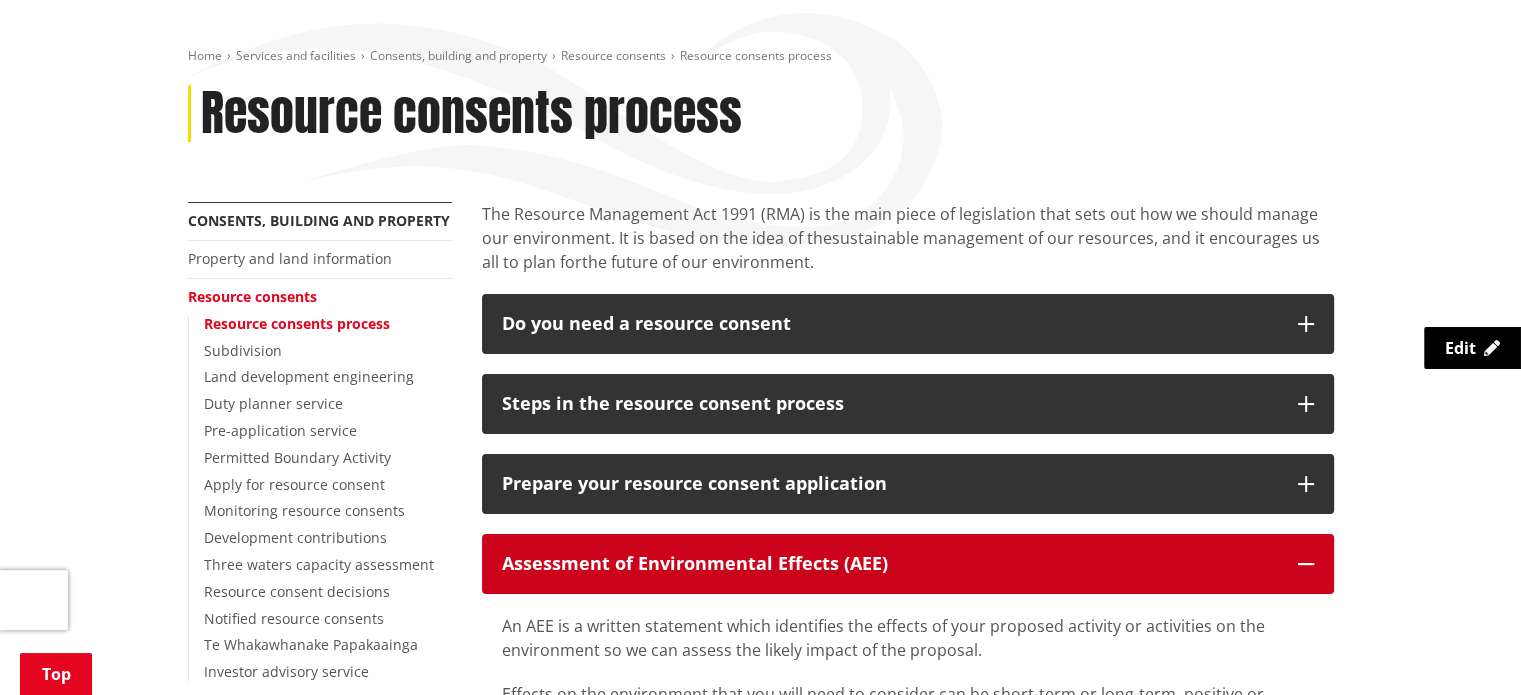 scroll, scrollTop: 0, scrollLeft: 0, axis: both 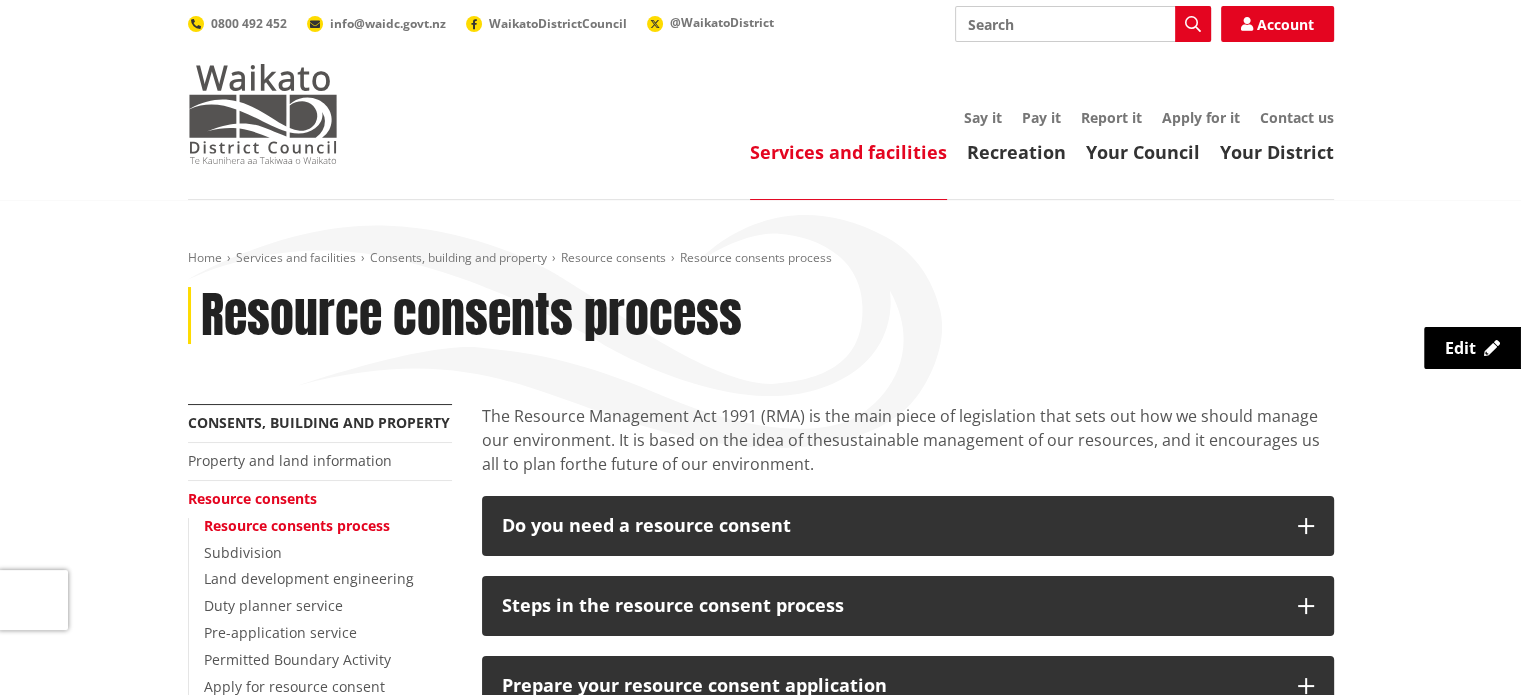 click at bounding box center (263, 114) 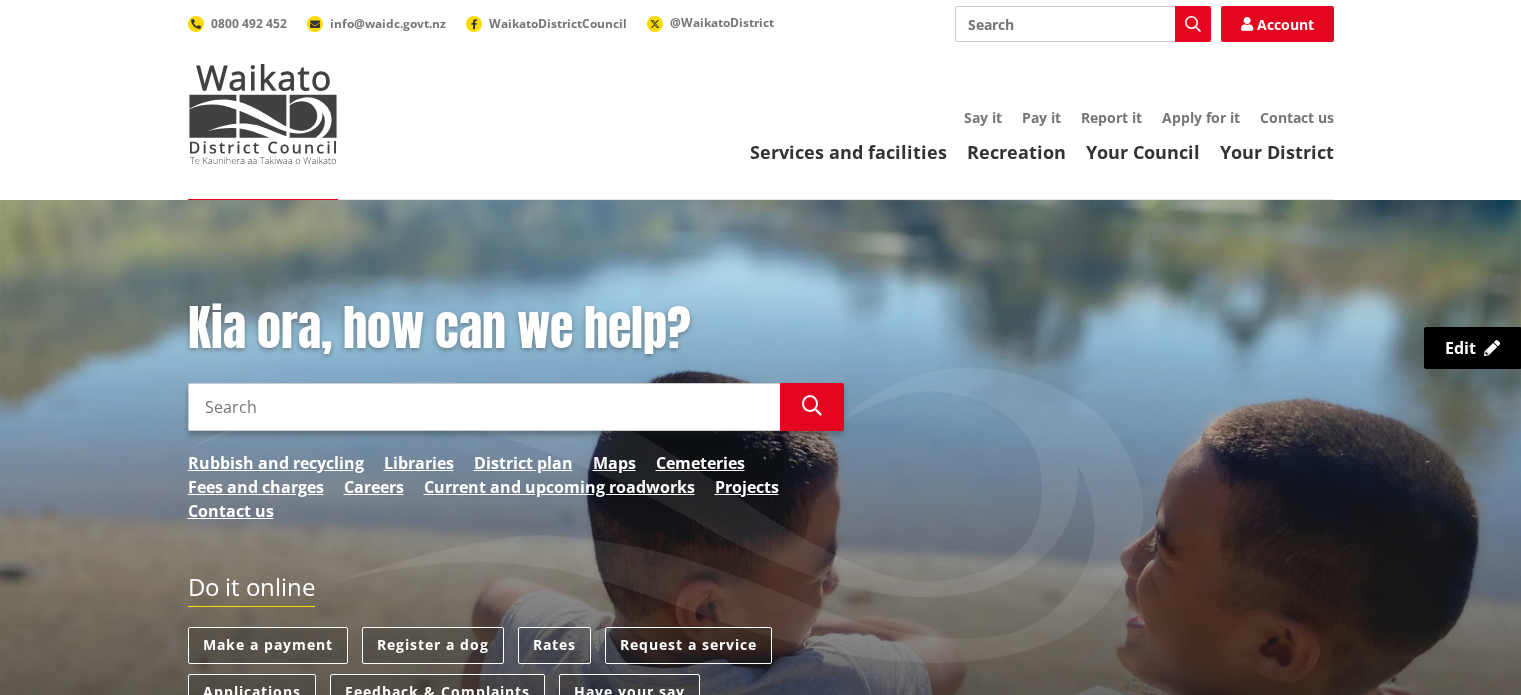 scroll, scrollTop: 0, scrollLeft: 0, axis: both 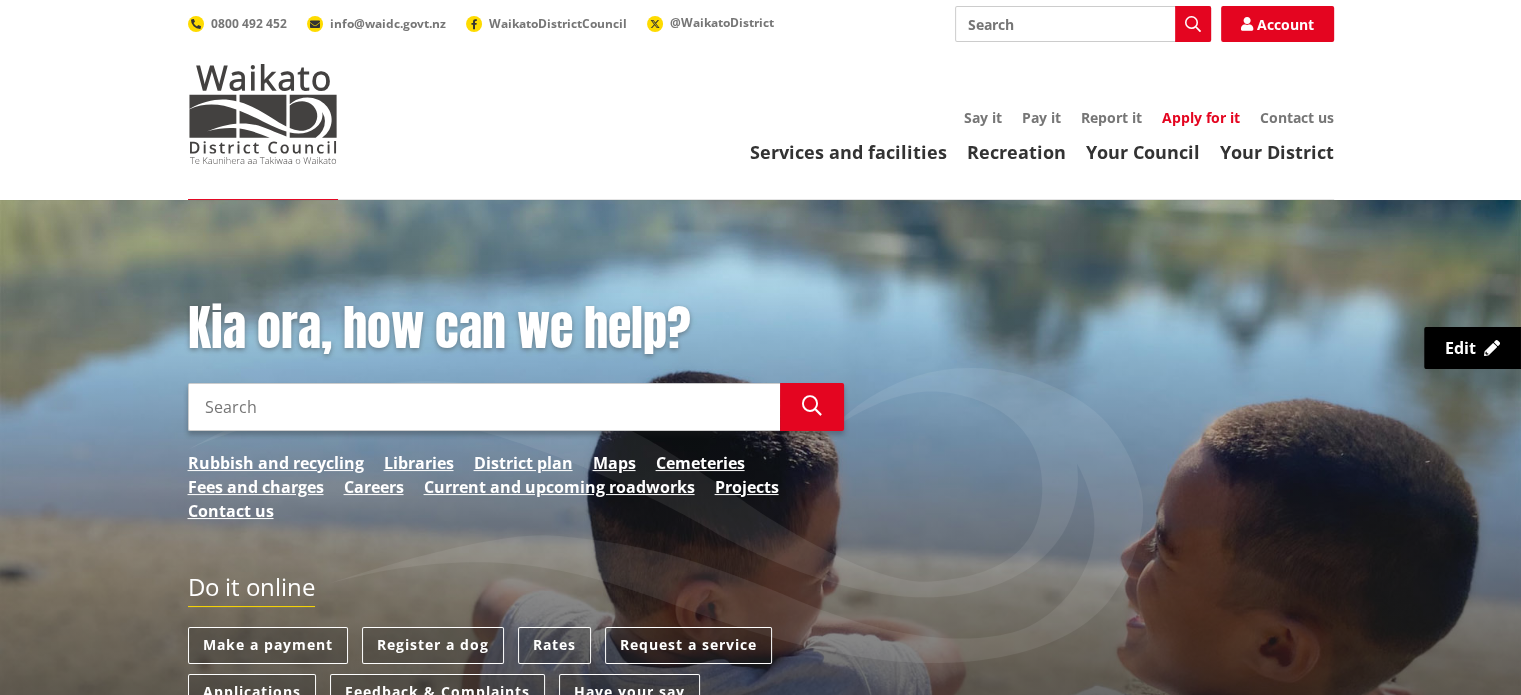 click on "Apply for it" at bounding box center (1201, 117) 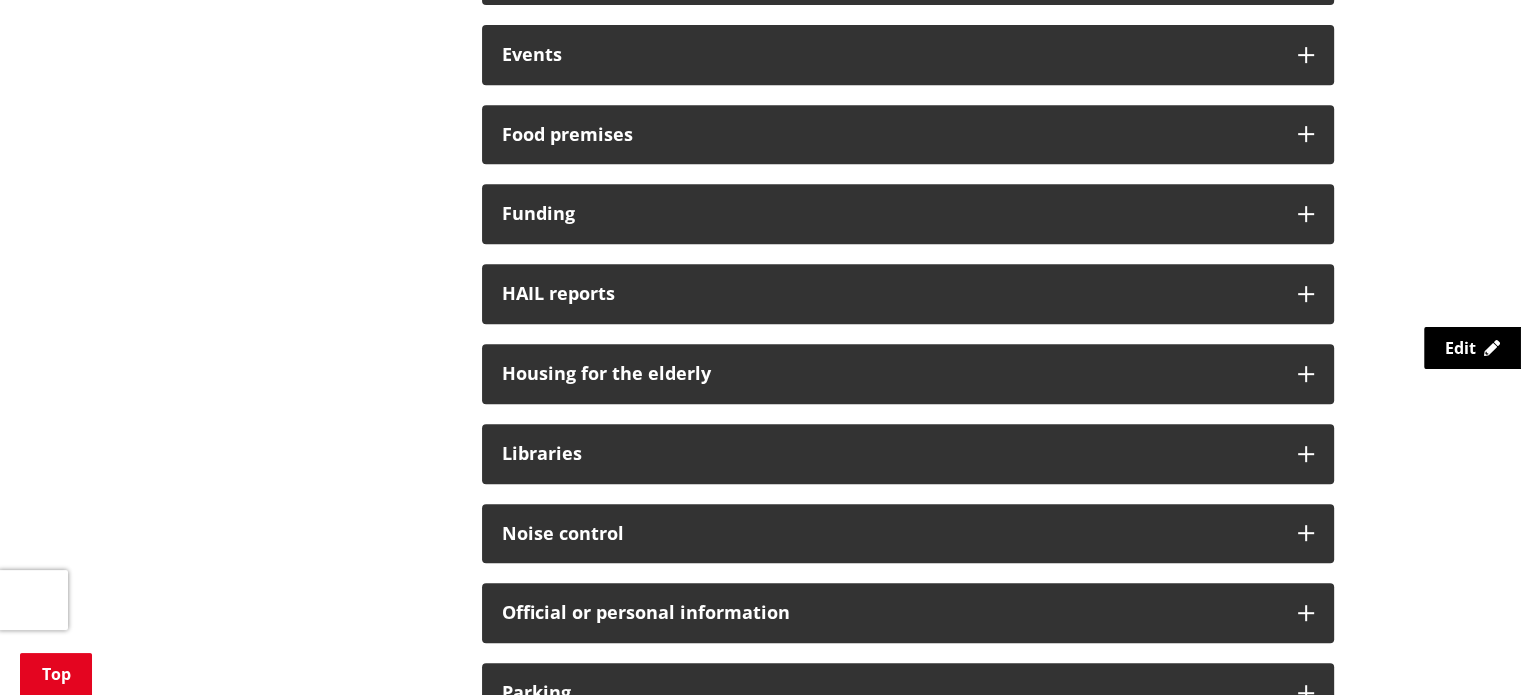 scroll, scrollTop: 903, scrollLeft: 0, axis: vertical 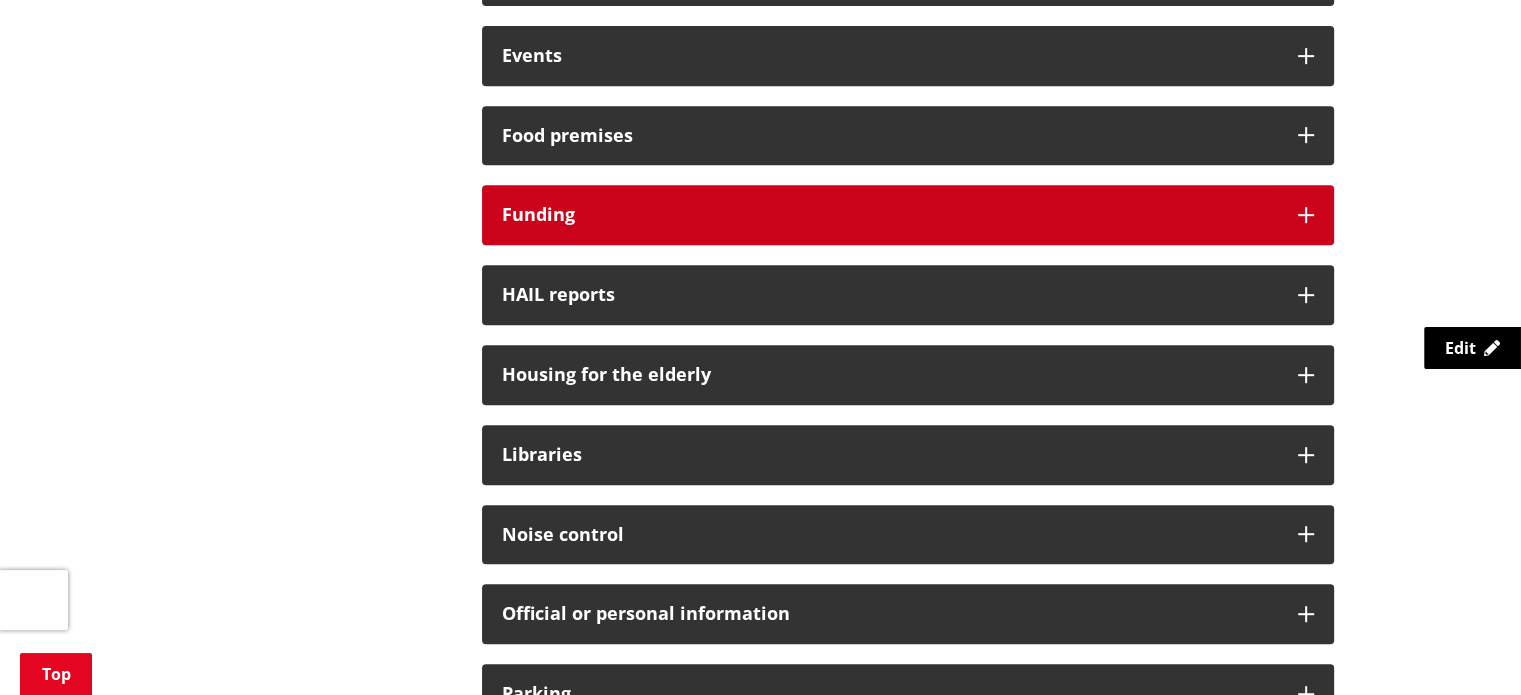 click on "Funding" at bounding box center (908, 215) 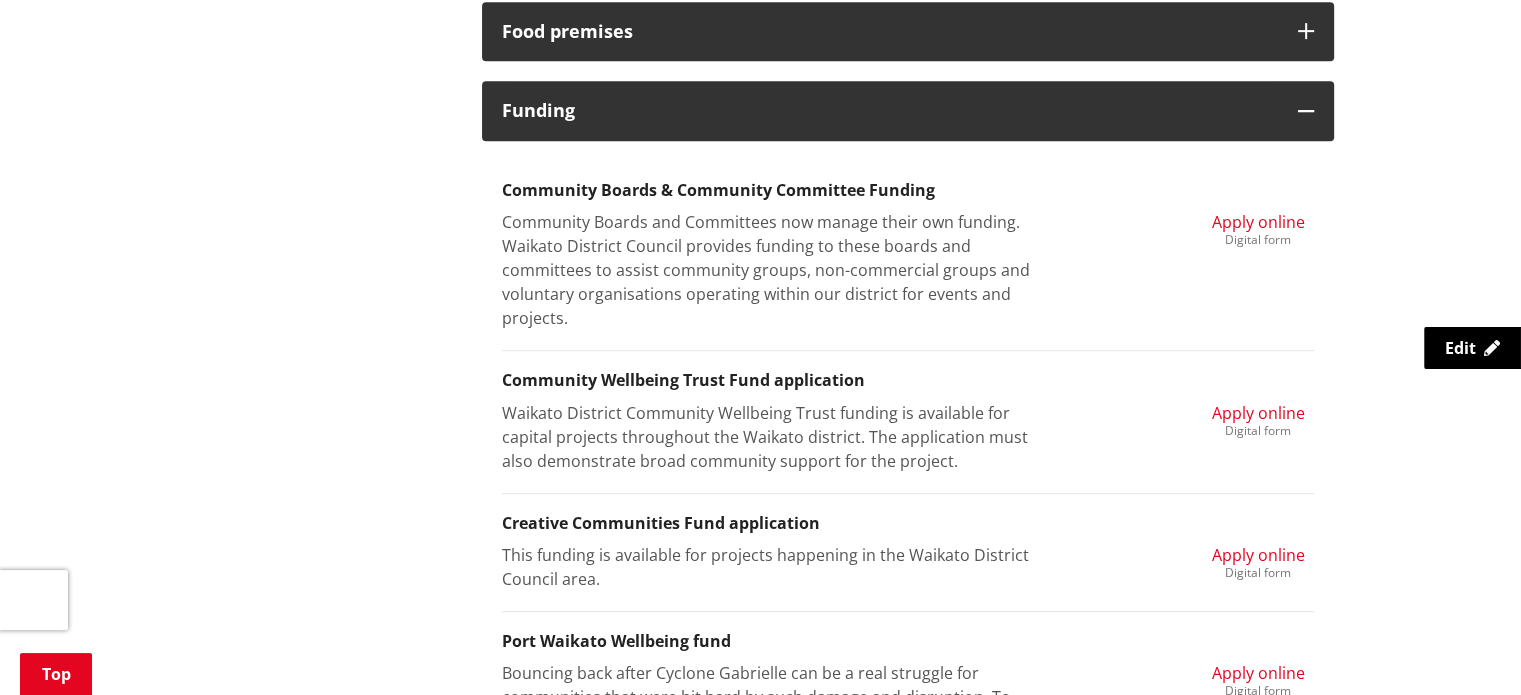 scroll, scrollTop: 1008, scrollLeft: 0, axis: vertical 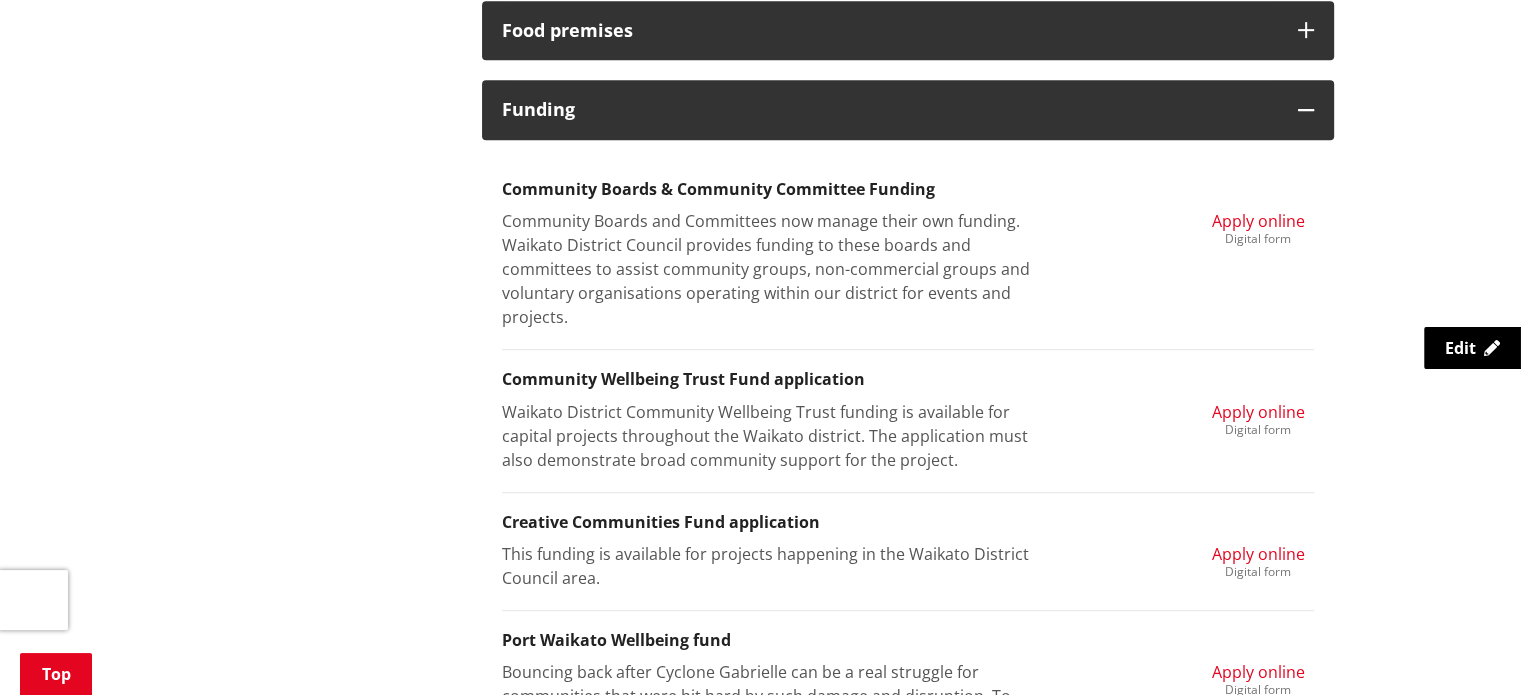 click on "Apply online" at bounding box center [1258, 412] 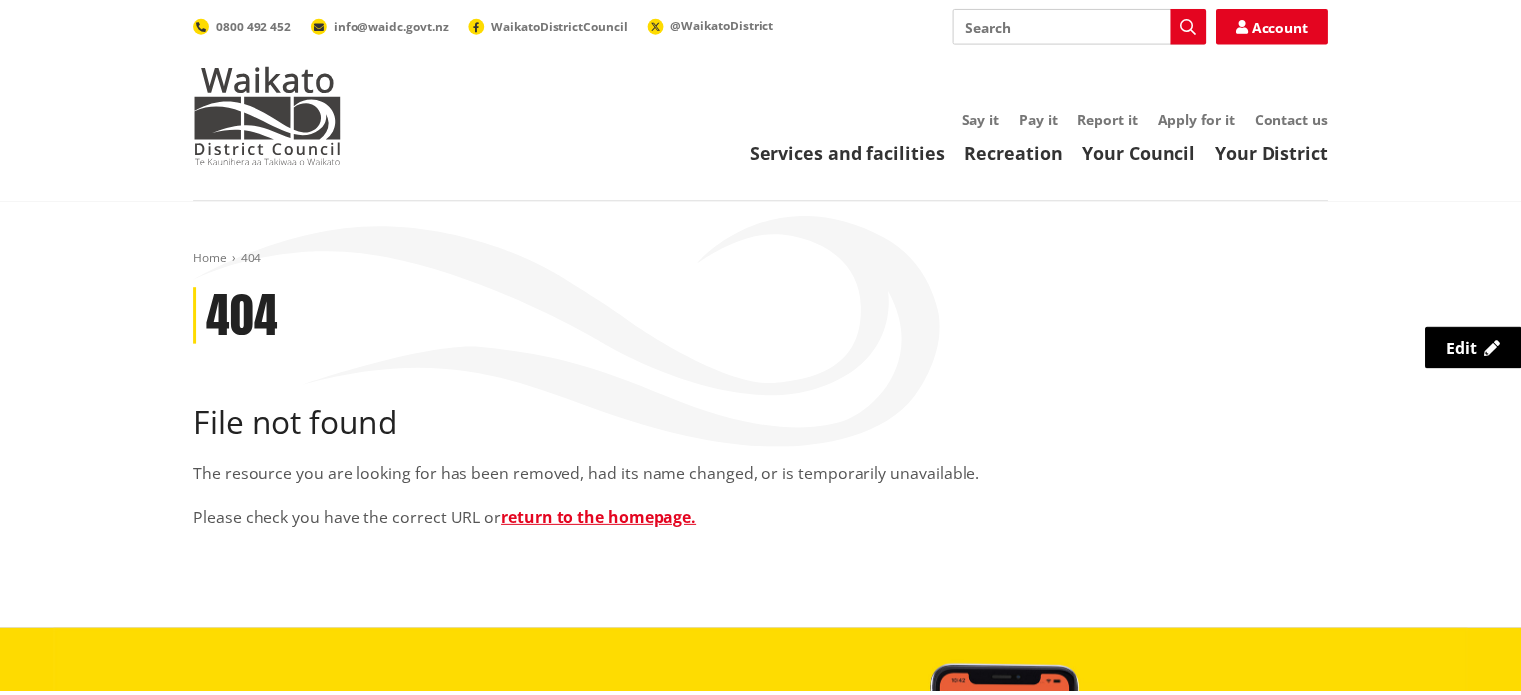 scroll, scrollTop: 0, scrollLeft: 0, axis: both 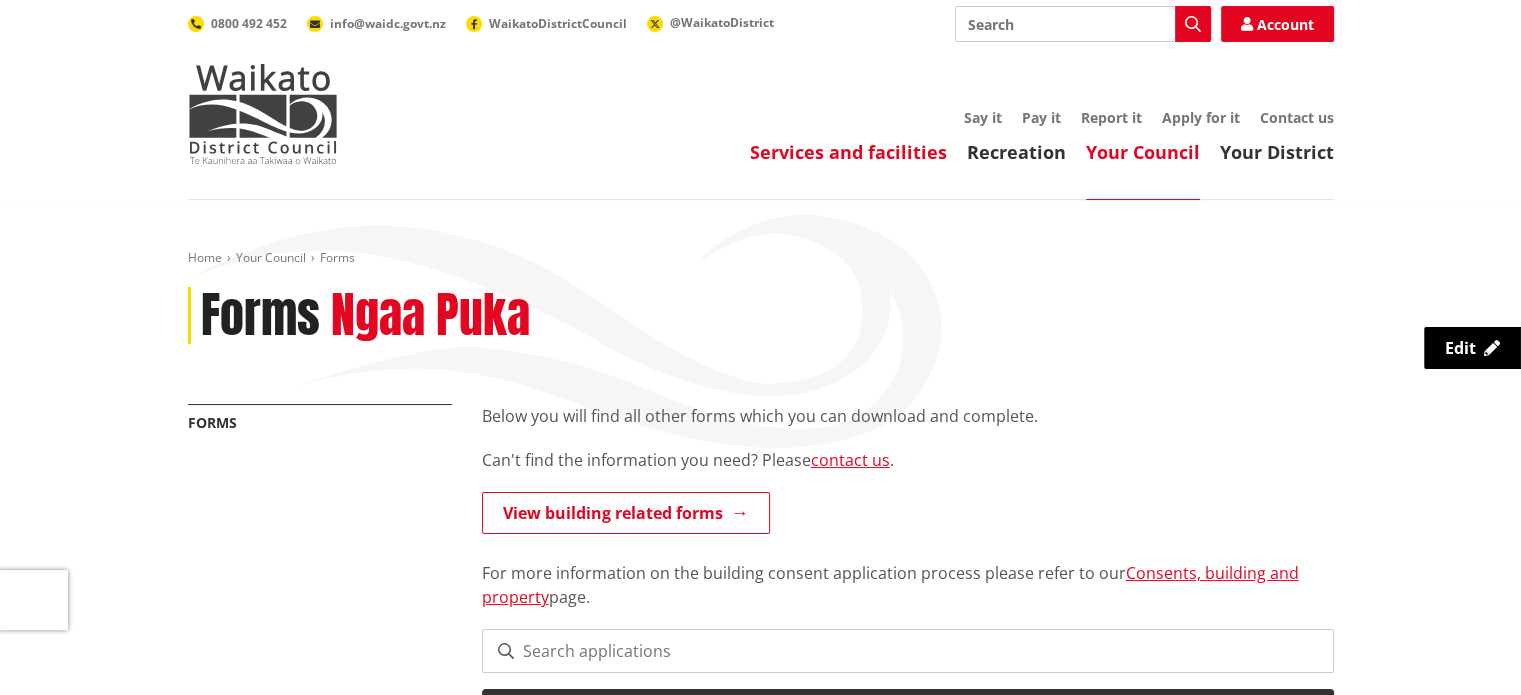 click on "Services and facilities" at bounding box center (848, 152) 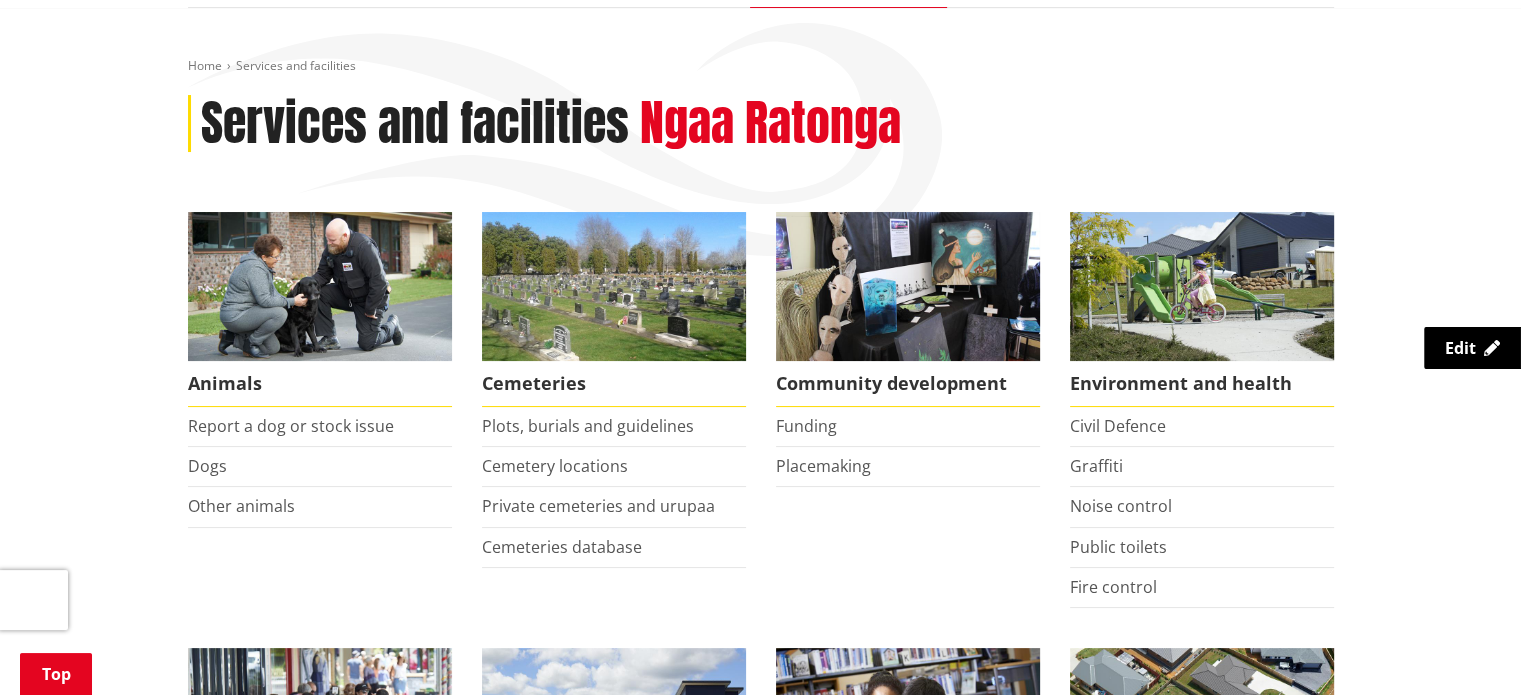 scroll, scrollTop: 231, scrollLeft: 0, axis: vertical 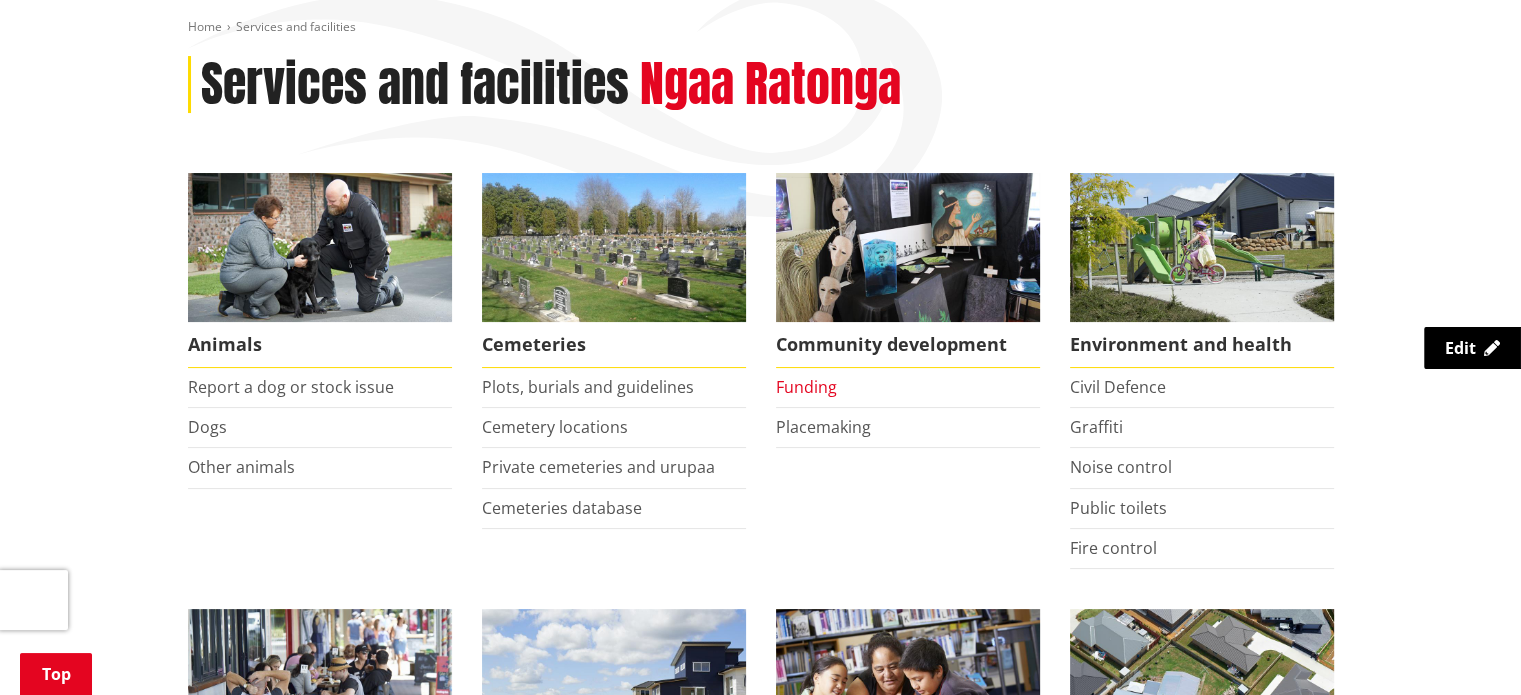click on "Funding" at bounding box center (806, 387) 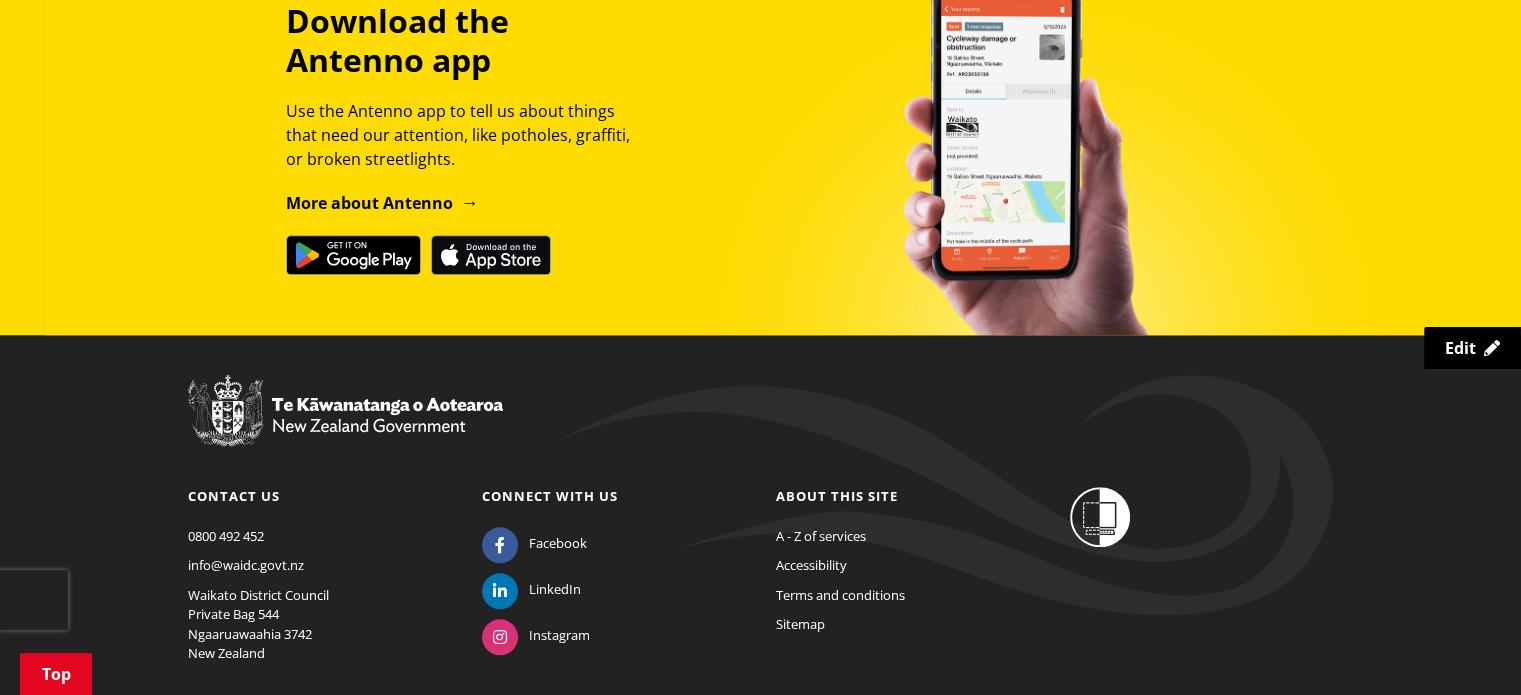 scroll, scrollTop: 1870, scrollLeft: 0, axis: vertical 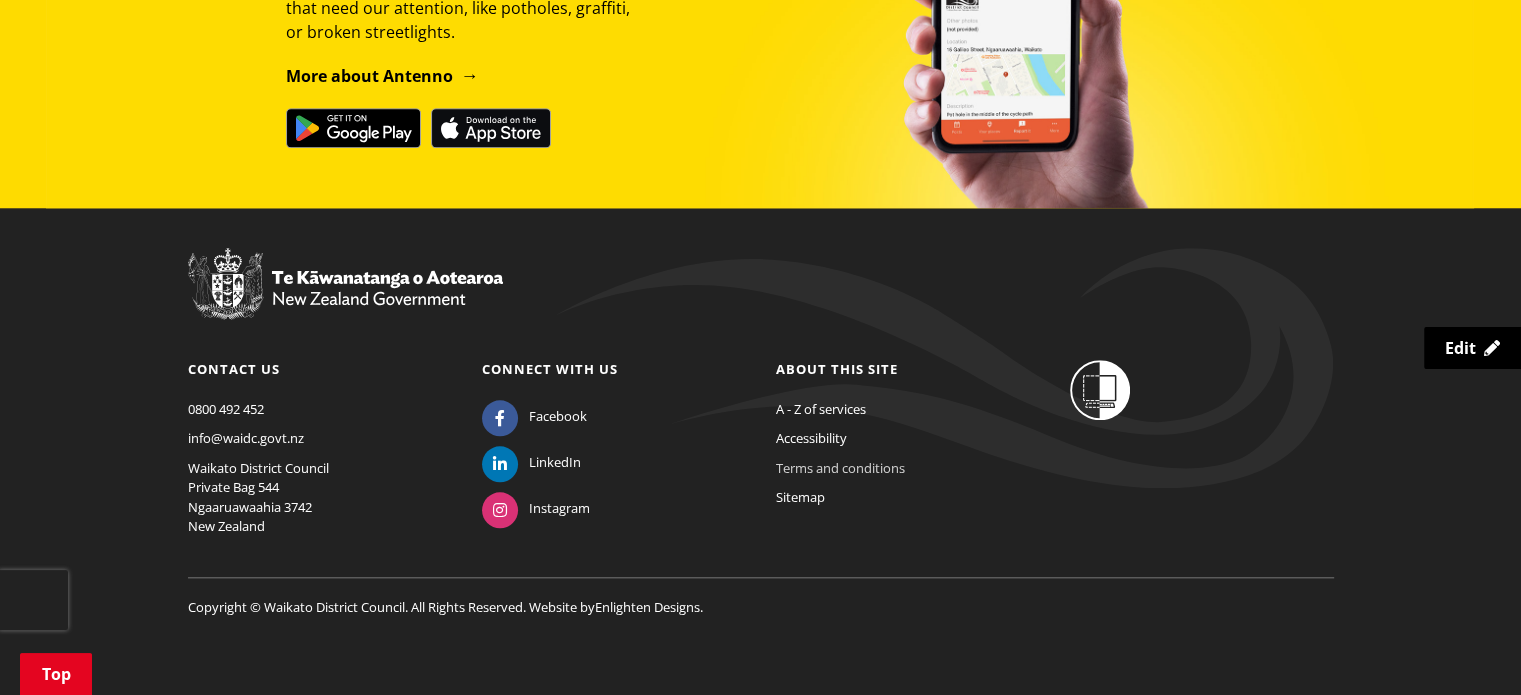 click on "Terms and conditions" at bounding box center [840, 468] 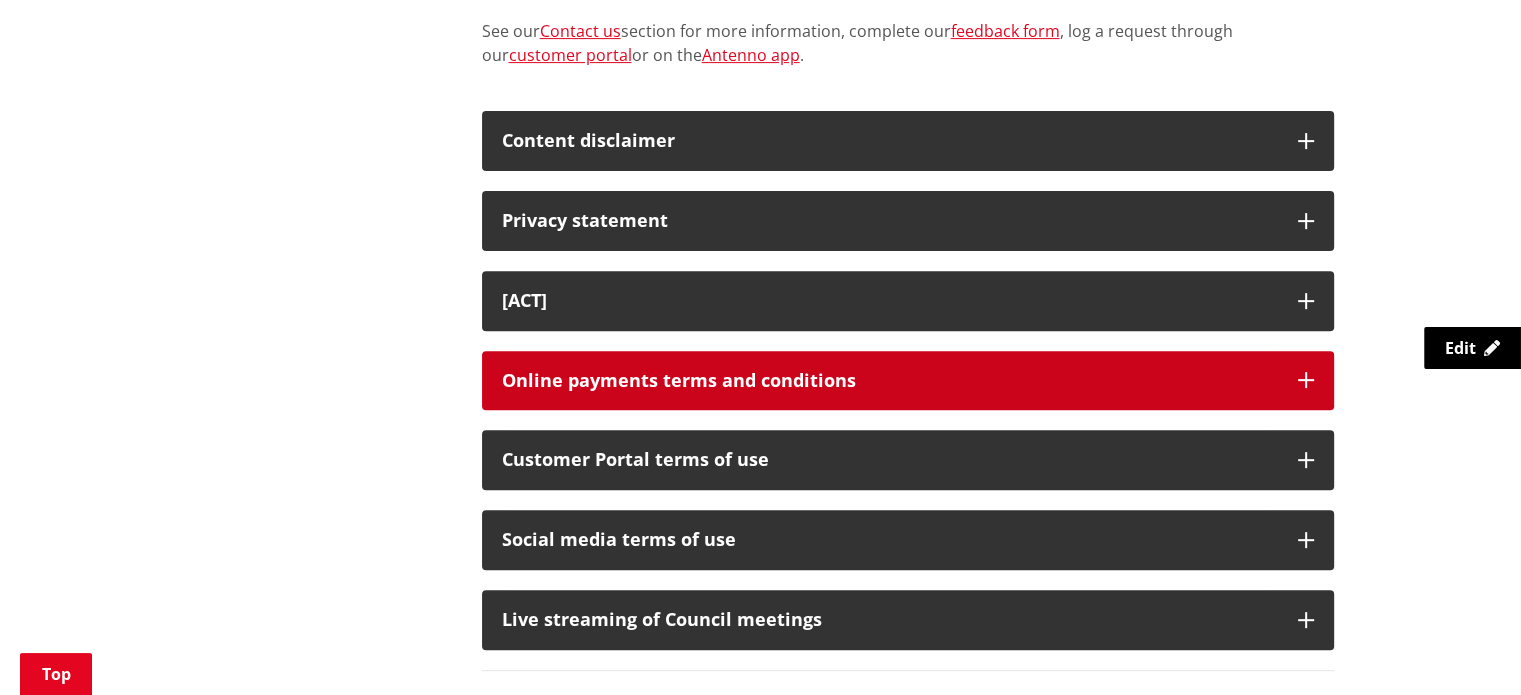 scroll, scrollTop: 688, scrollLeft: 0, axis: vertical 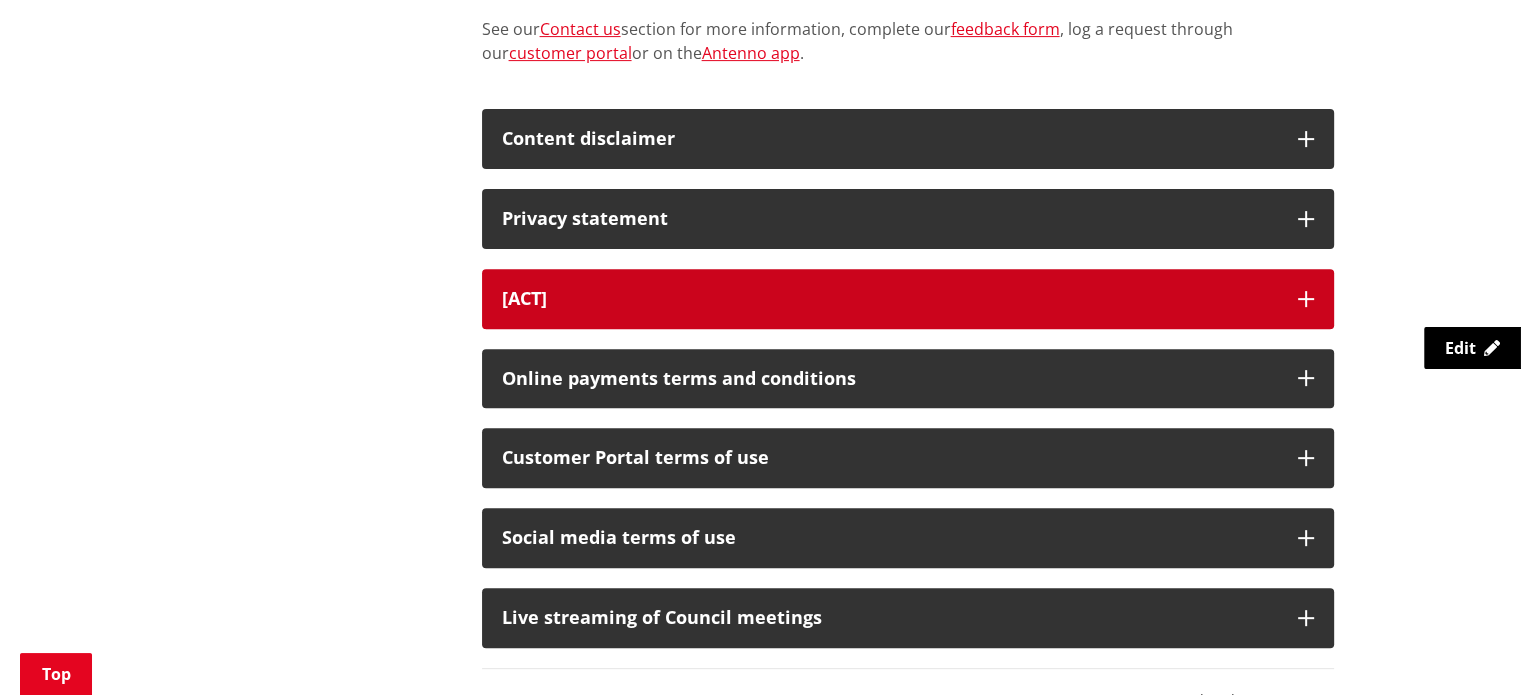 click on "Local Government Official Information and Meetings Act 1987" at bounding box center [890, 299] 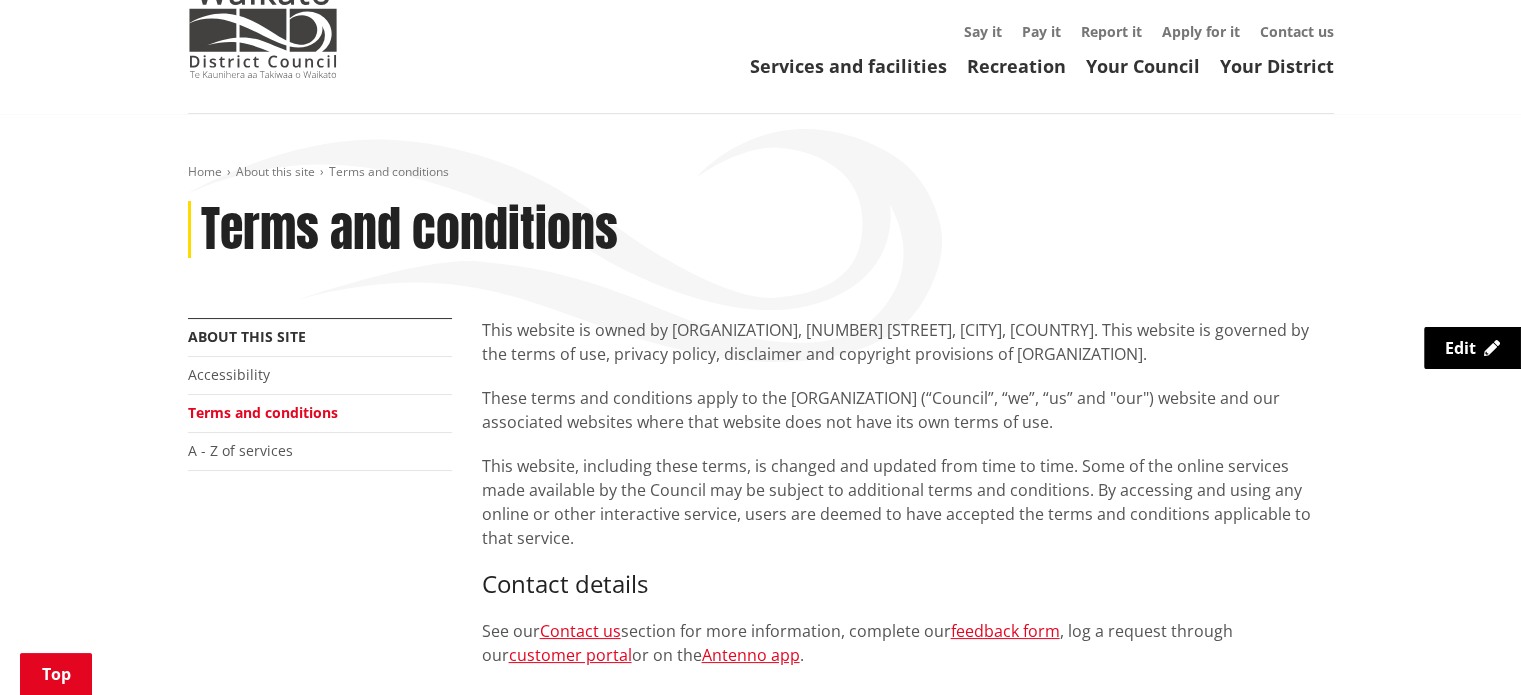 scroll, scrollTop: 0, scrollLeft: 0, axis: both 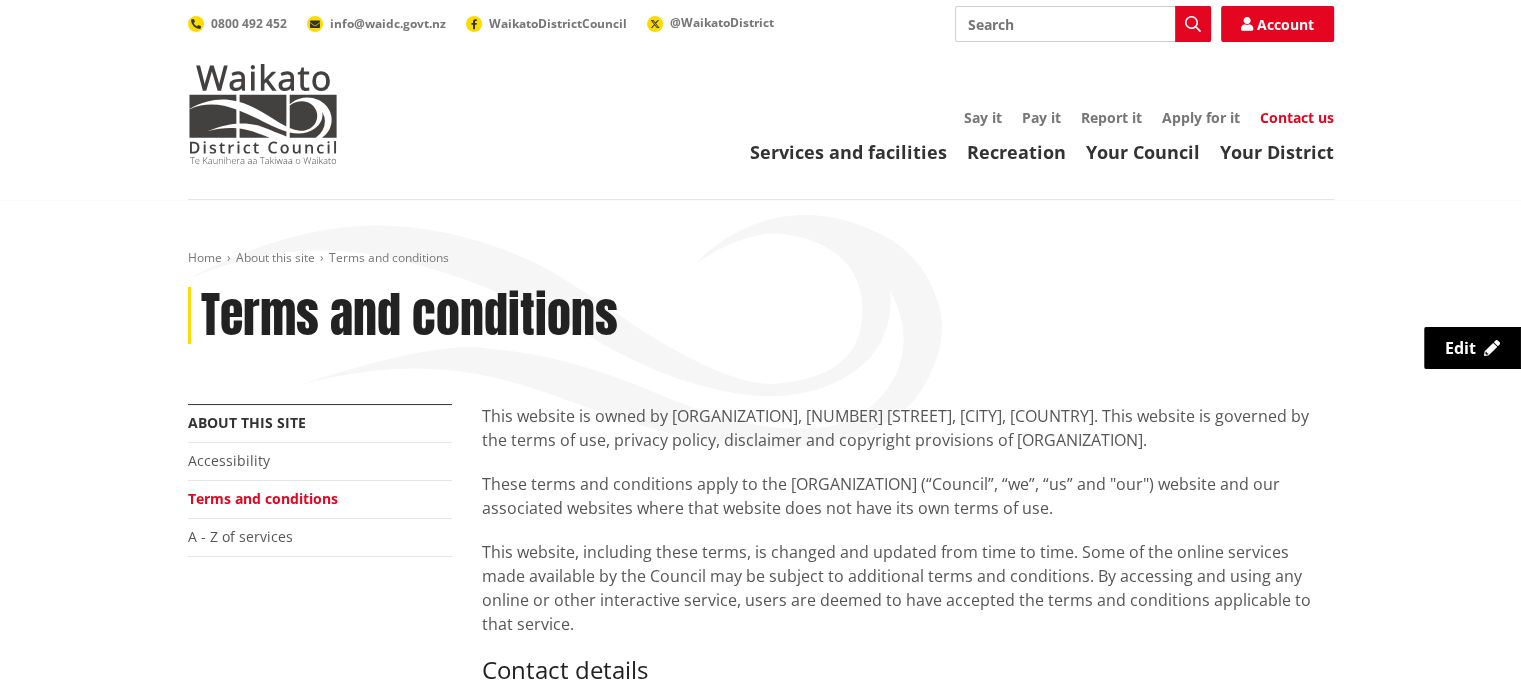 click on "Contact us" at bounding box center (1297, 117) 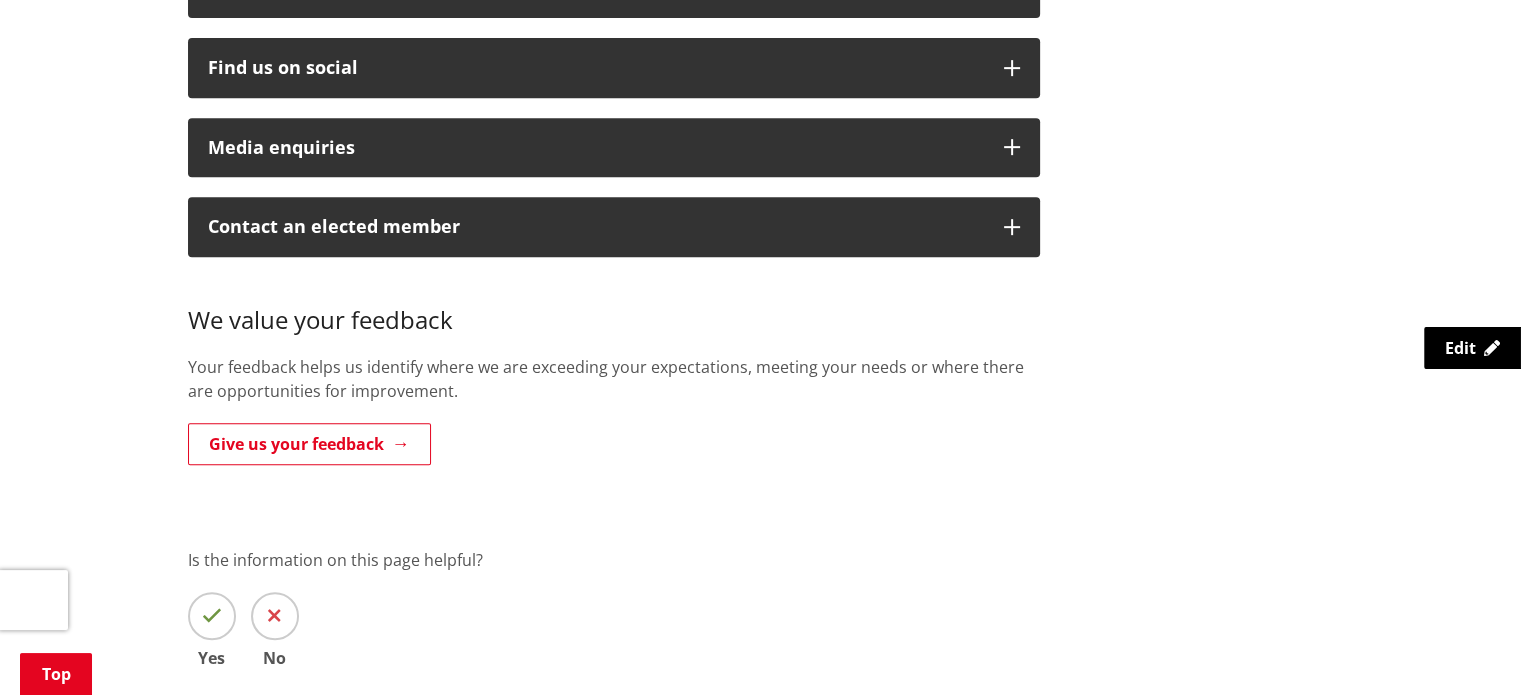 scroll, scrollTop: 910, scrollLeft: 0, axis: vertical 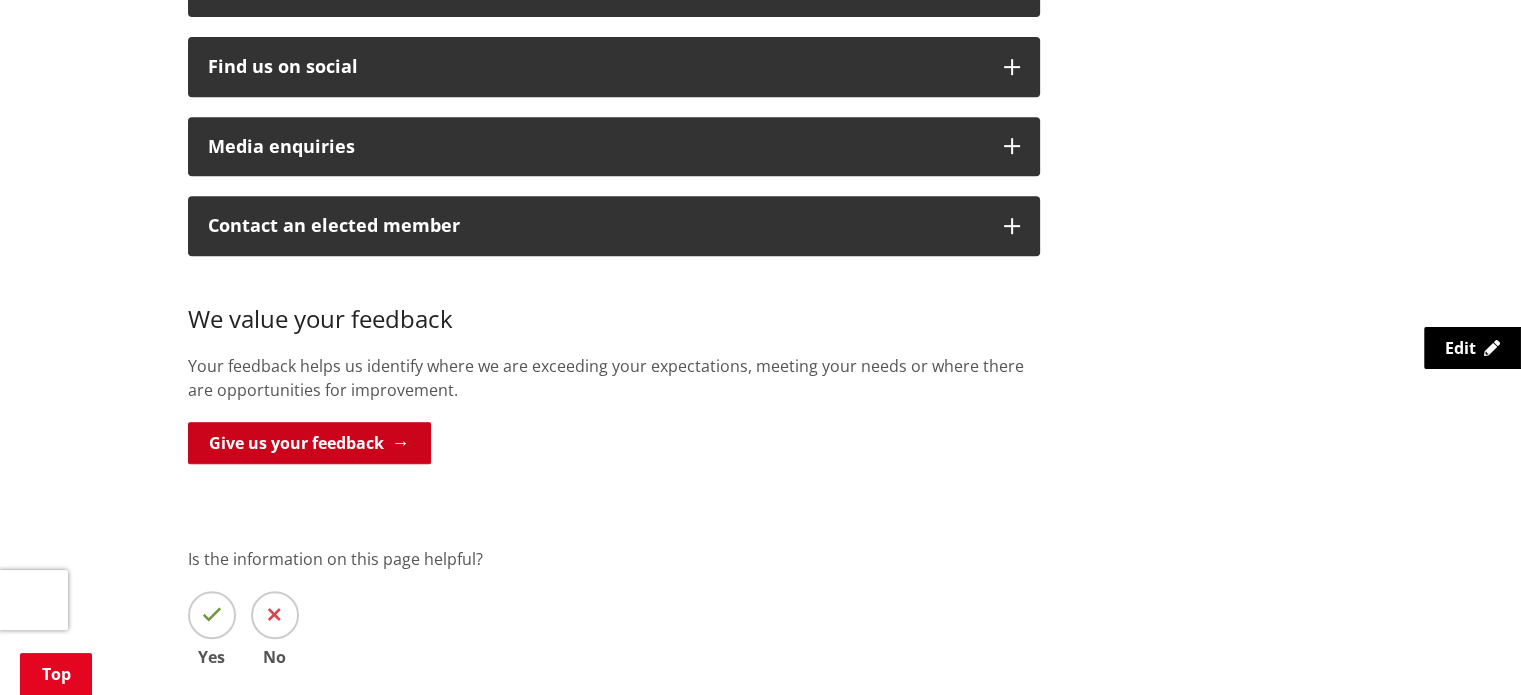 click on "Give us your feedback" at bounding box center (309, 443) 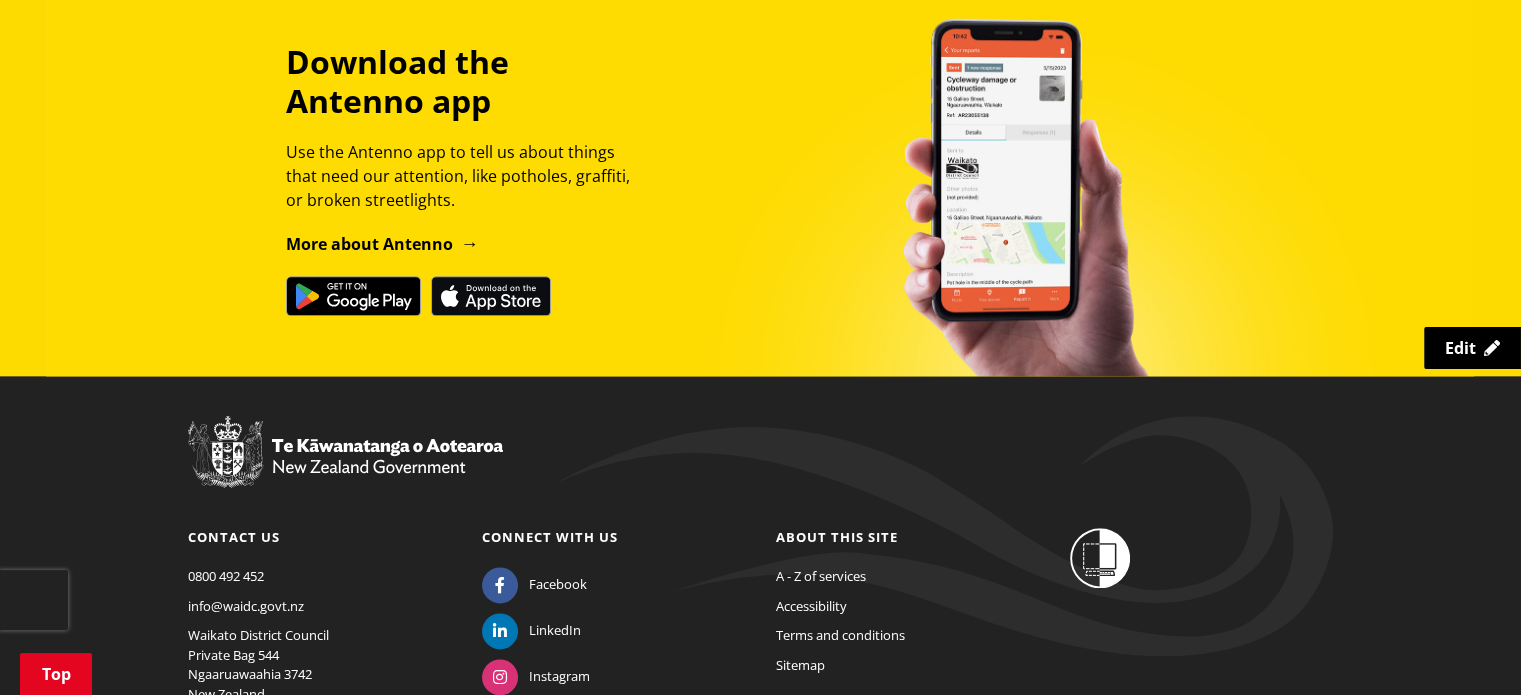 scroll, scrollTop: 2471, scrollLeft: 0, axis: vertical 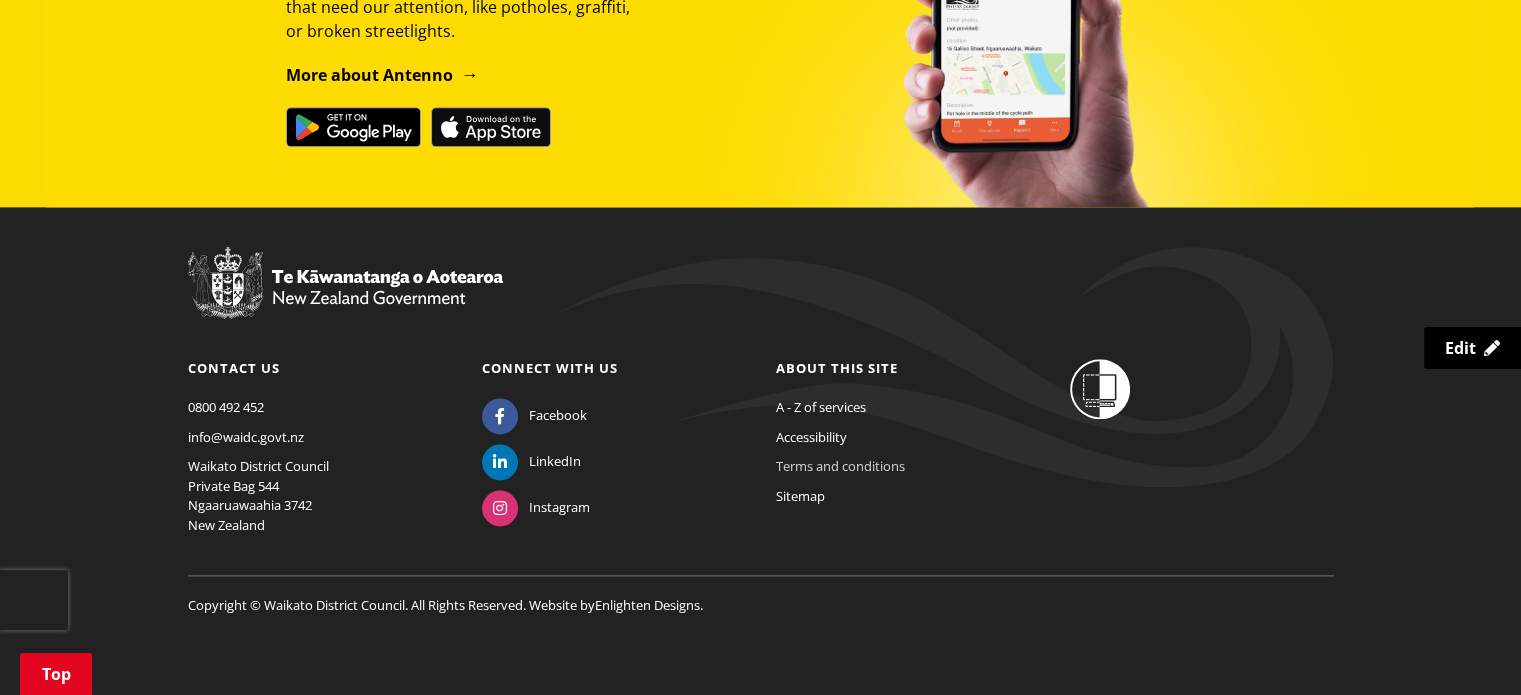 click on "Terms and conditions" at bounding box center (840, 466) 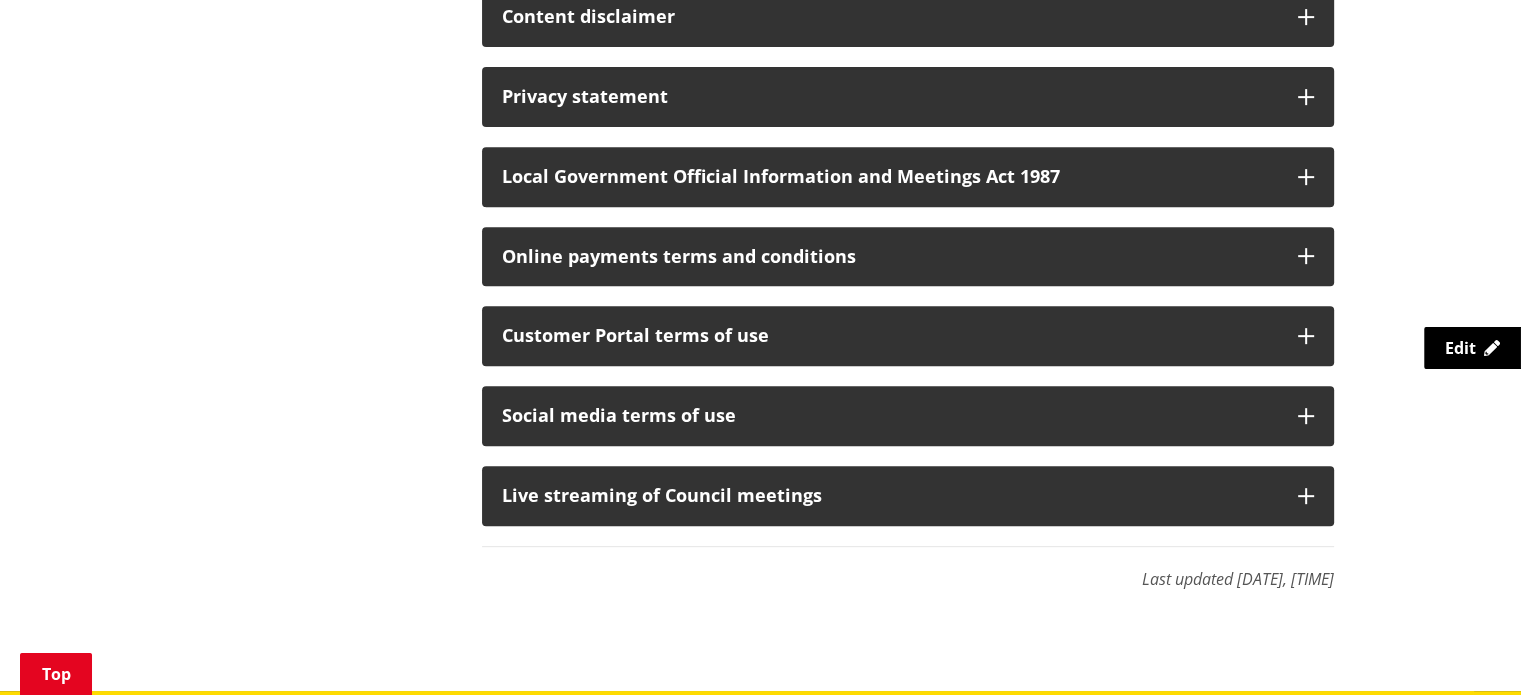 scroll, scrollTop: 816, scrollLeft: 0, axis: vertical 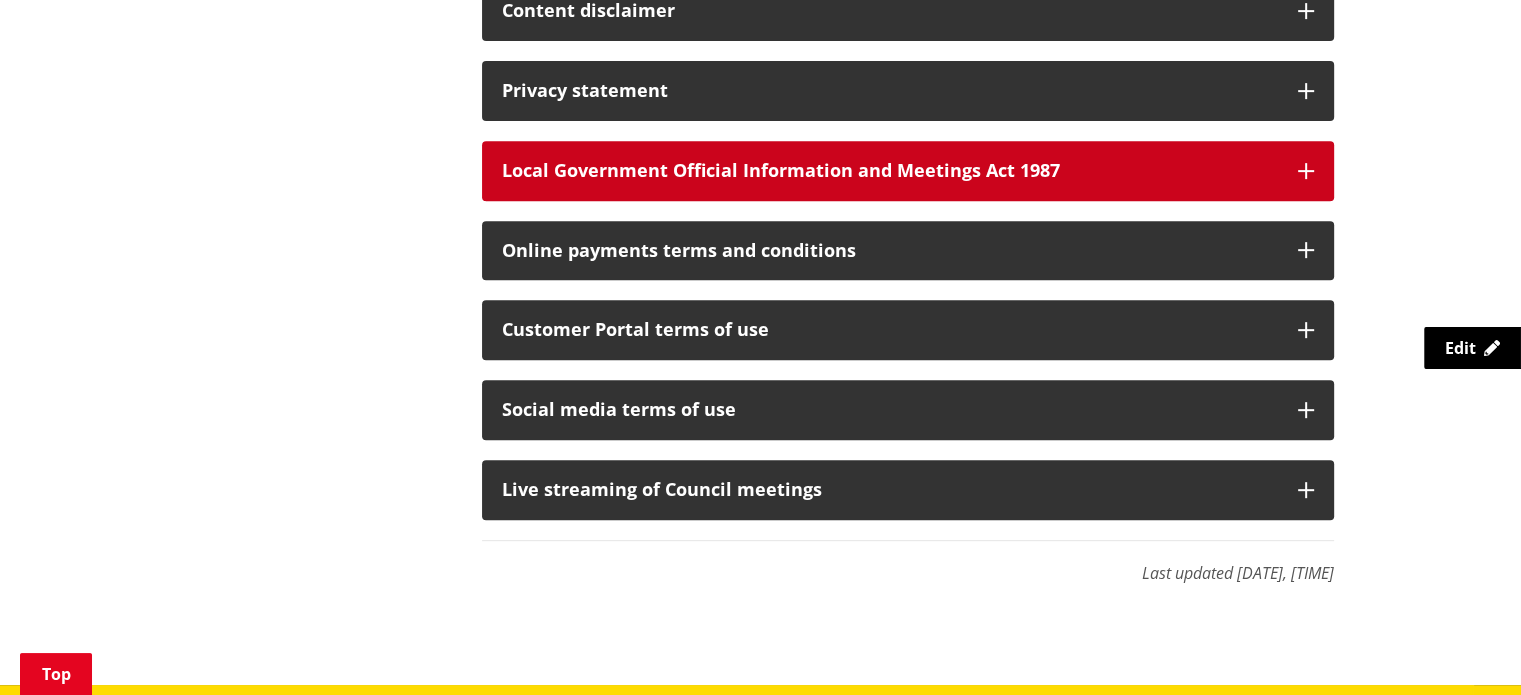 click on "Local Government Official Information and Meetings Act 1987" at bounding box center [890, 171] 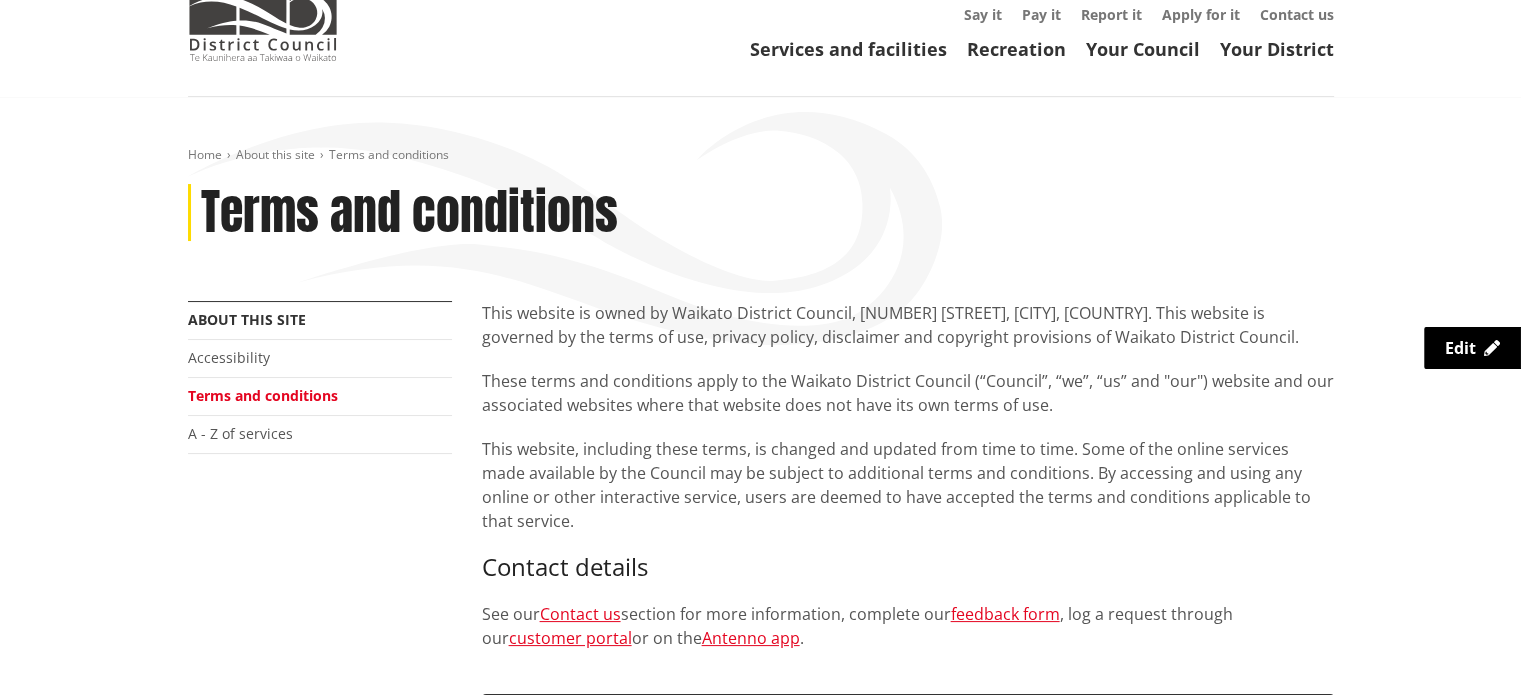 scroll, scrollTop: 0, scrollLeft: 0, axis: both 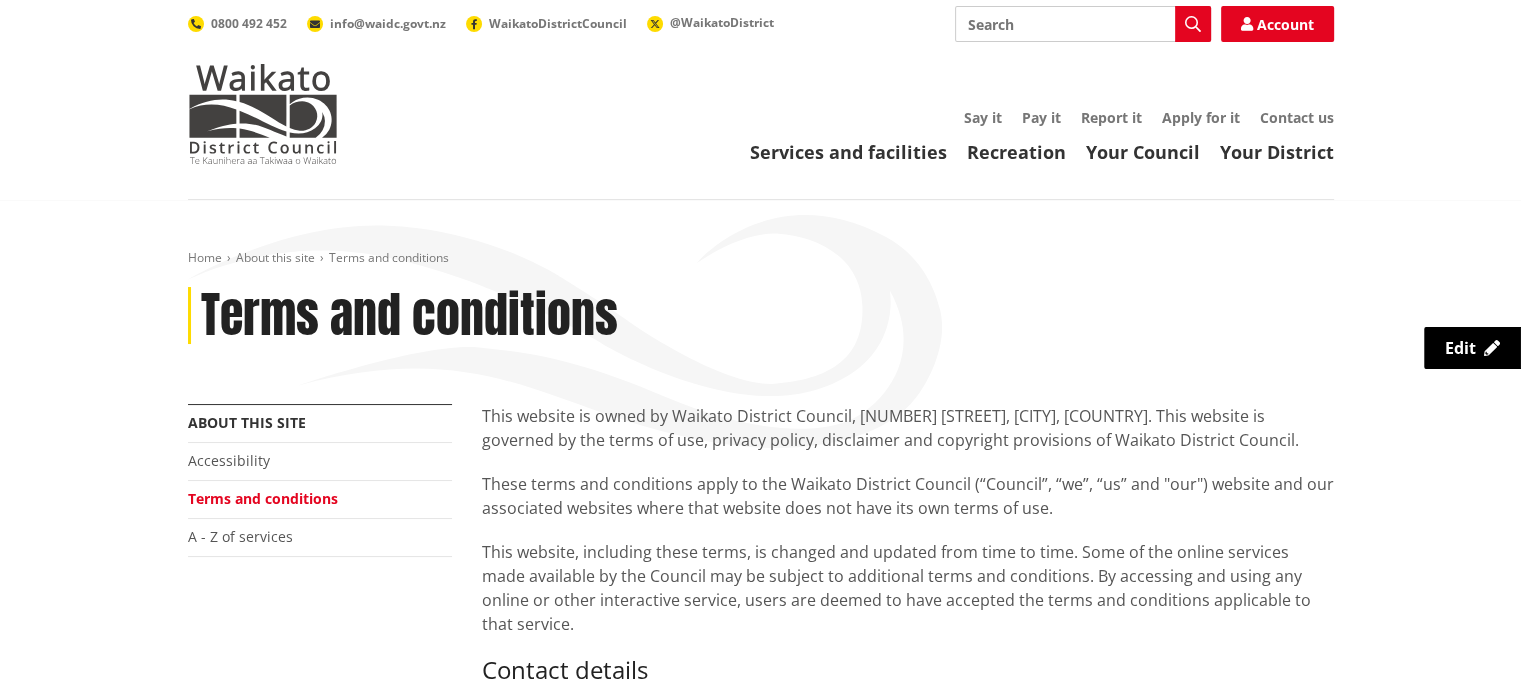 click on "Search" at bounding box center [1083, 24] 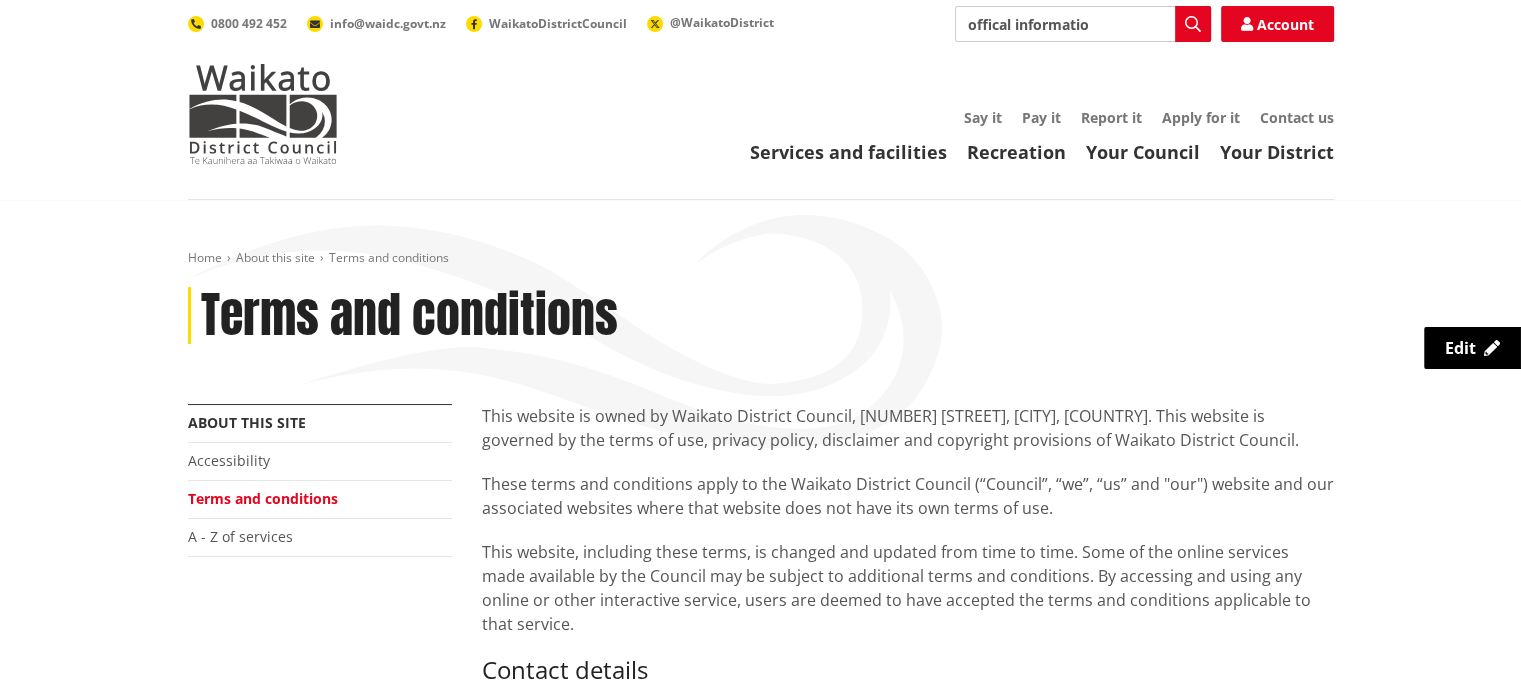 type on "offical information" 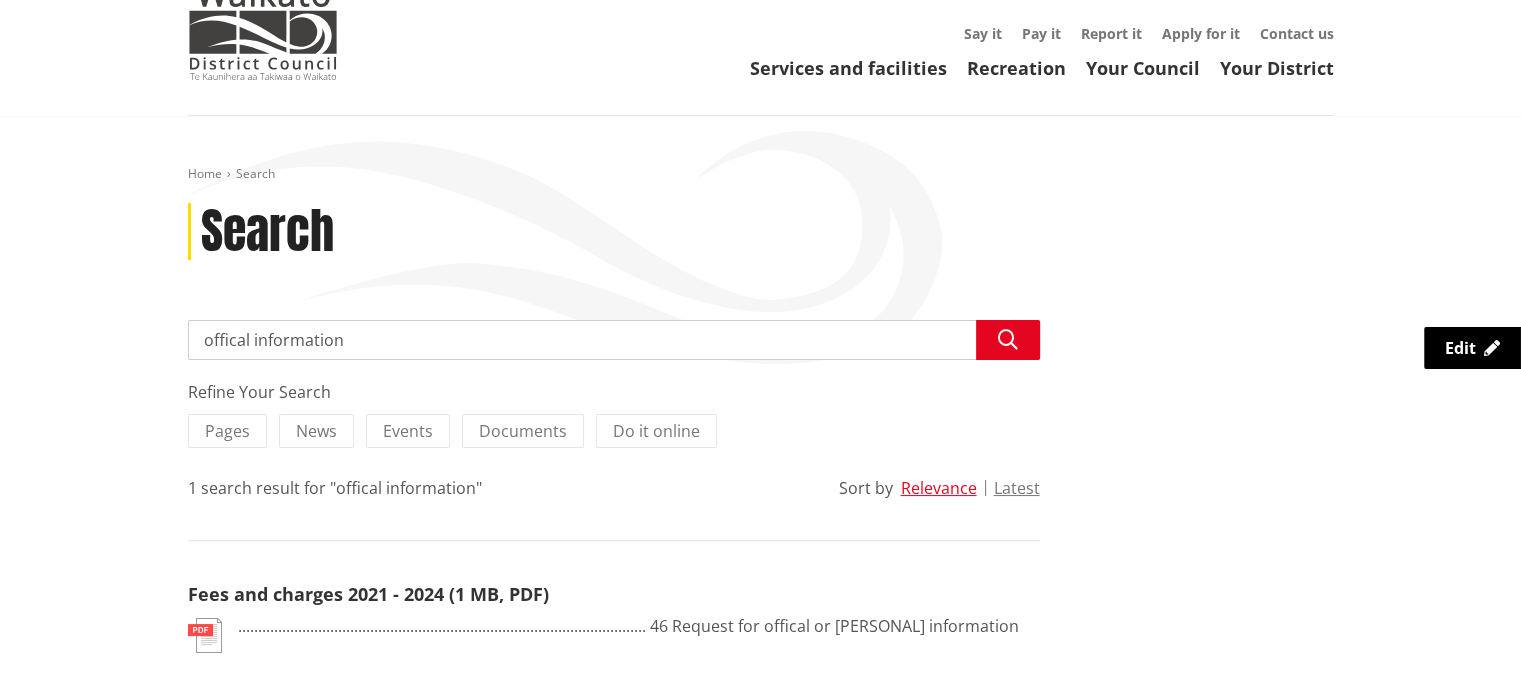 scroll, scrollTop: 83, scrollLeft: 0, axis: vertical 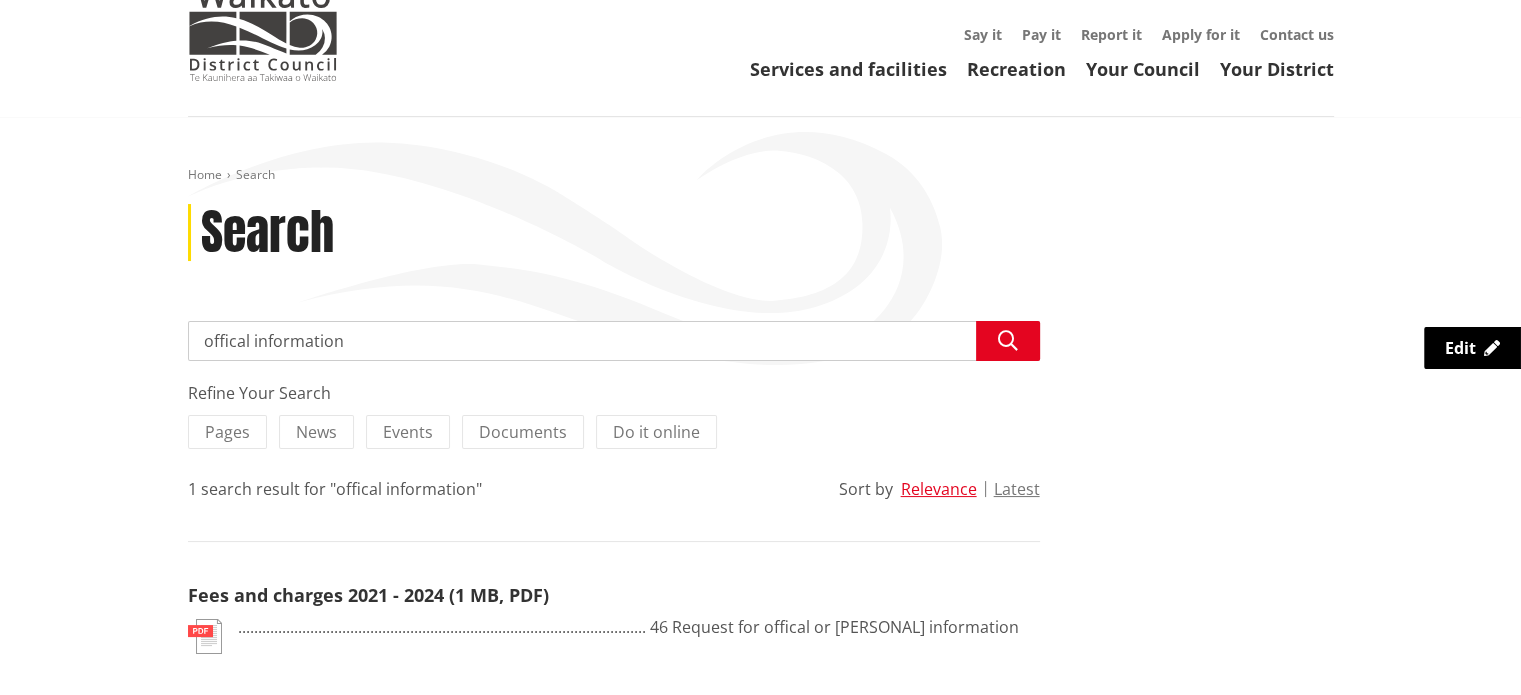 drag, startPoint x: 371, startPoint y: 349, endPoint x: 136, endPoint y: 306, distance: 238.90166 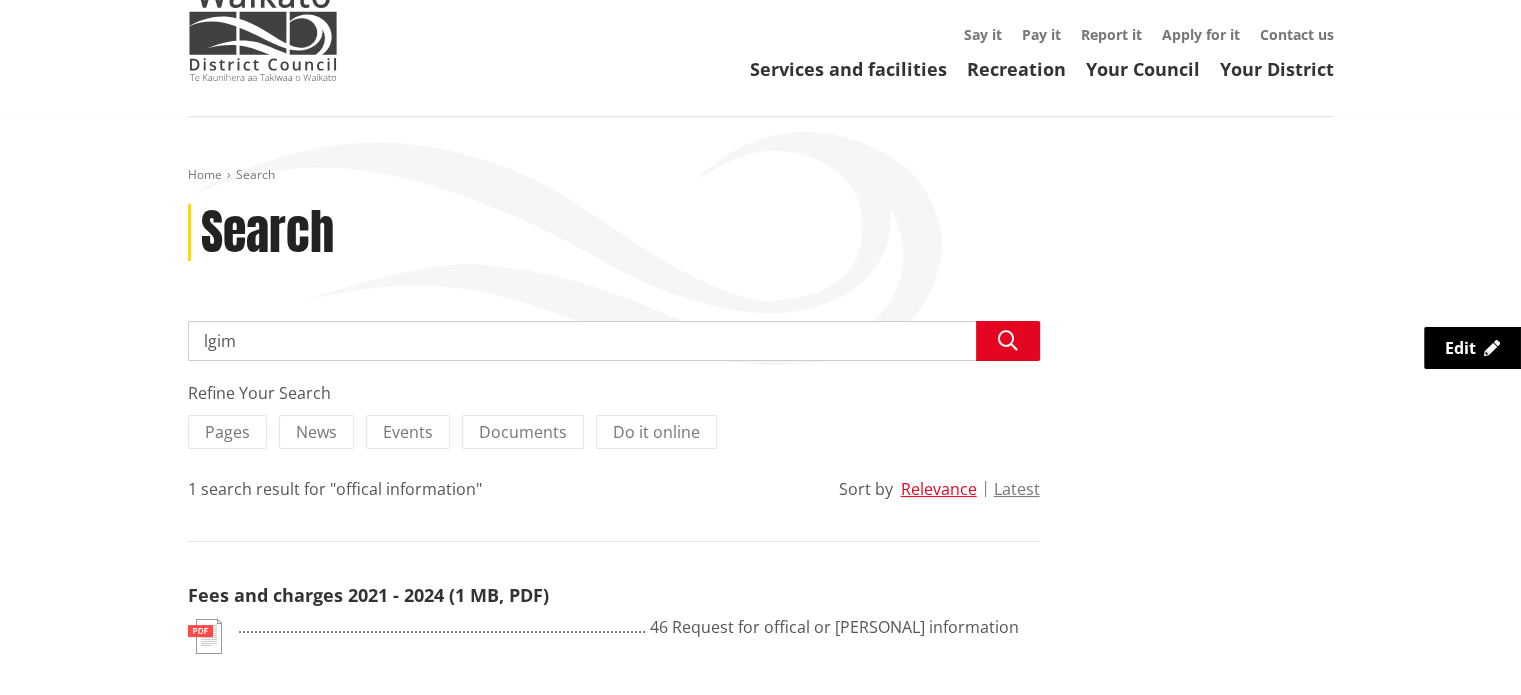 type on "lgima" 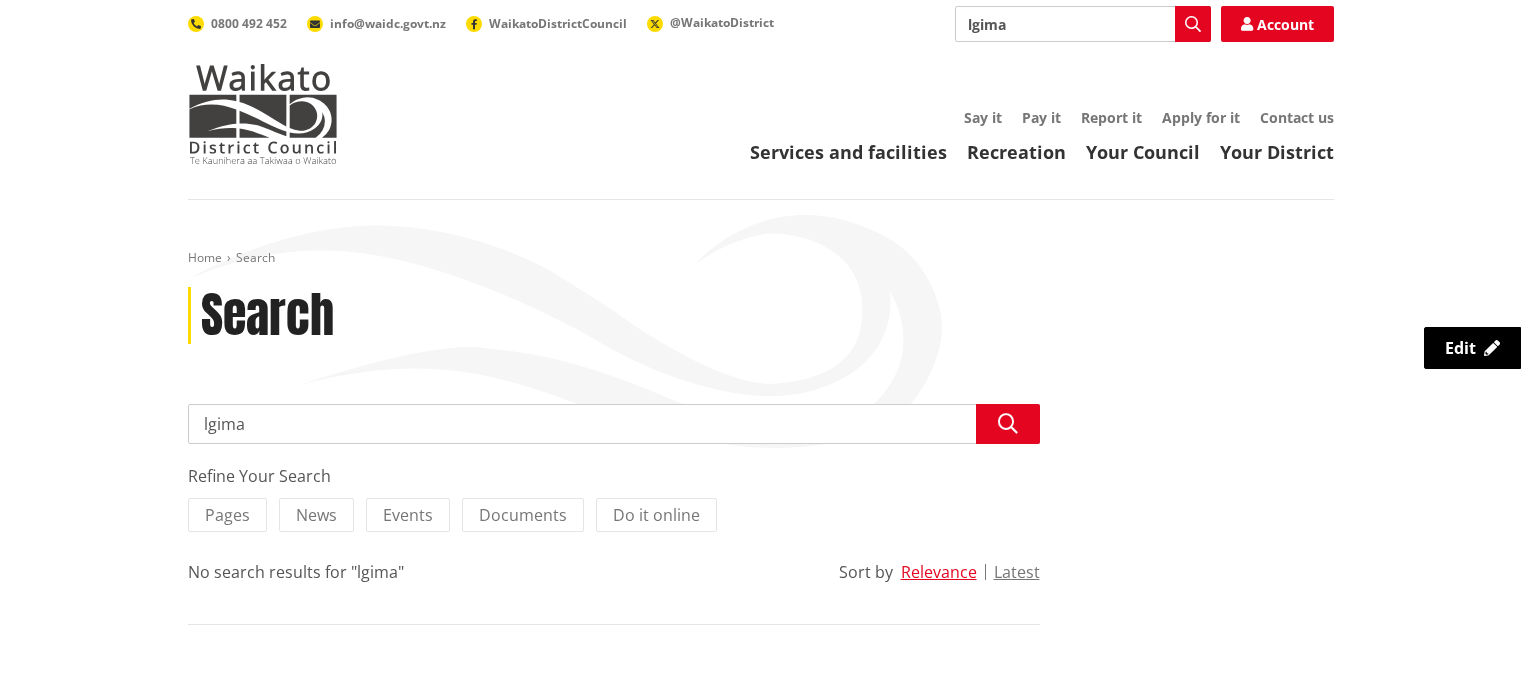 scroll, scrollTop: 0, scrollLeft: 0, axis: both 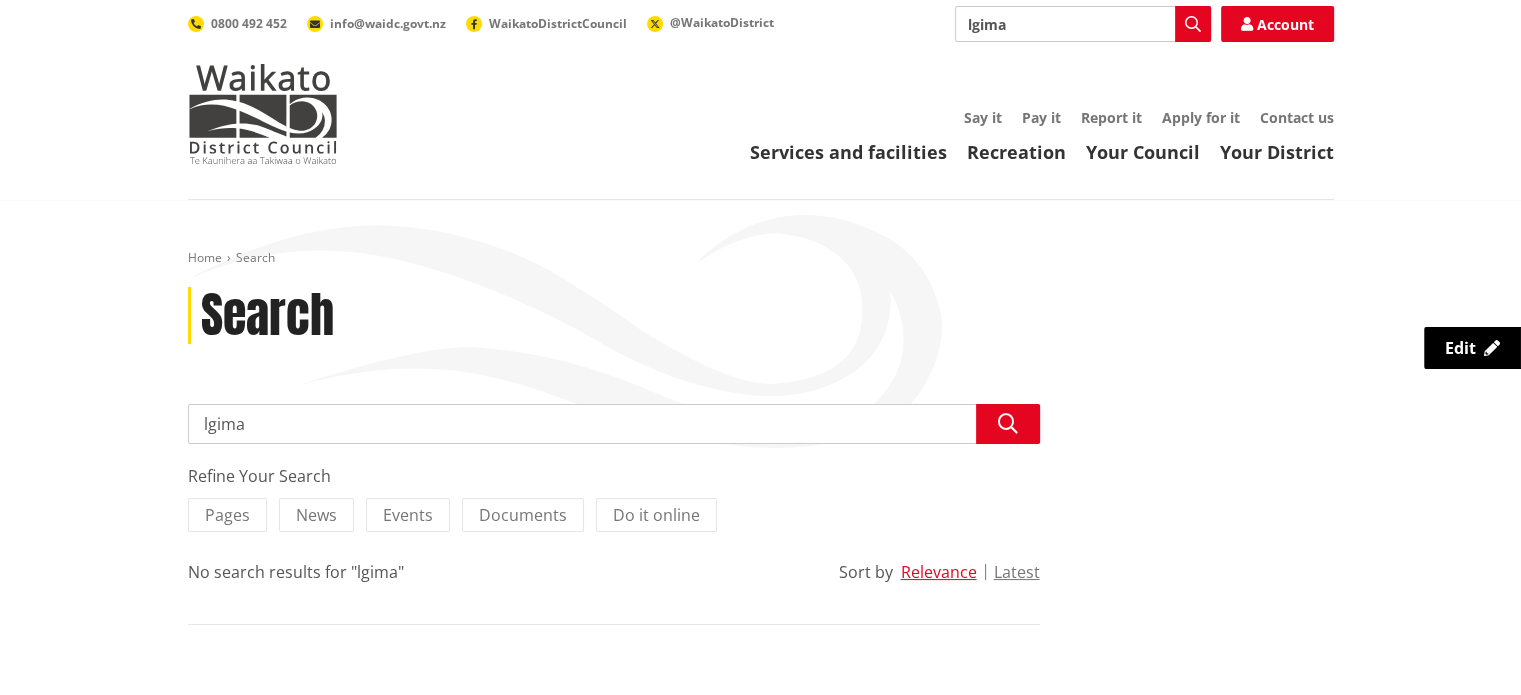 drag, startPoint x: 273, startPoint y: 427, endPoint x: 83, endPoint y: 379, distance: 195.96939 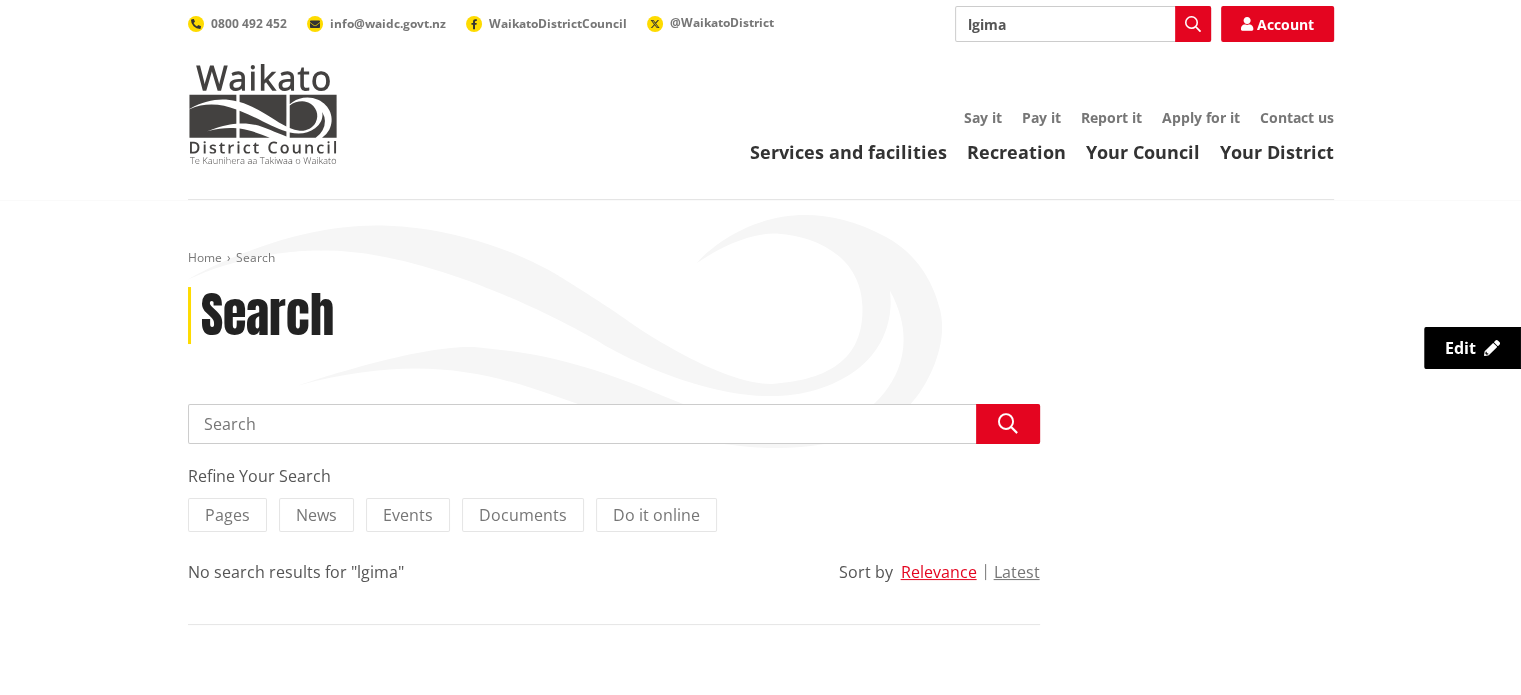 click on "Search" at bounding box center (614, 424) 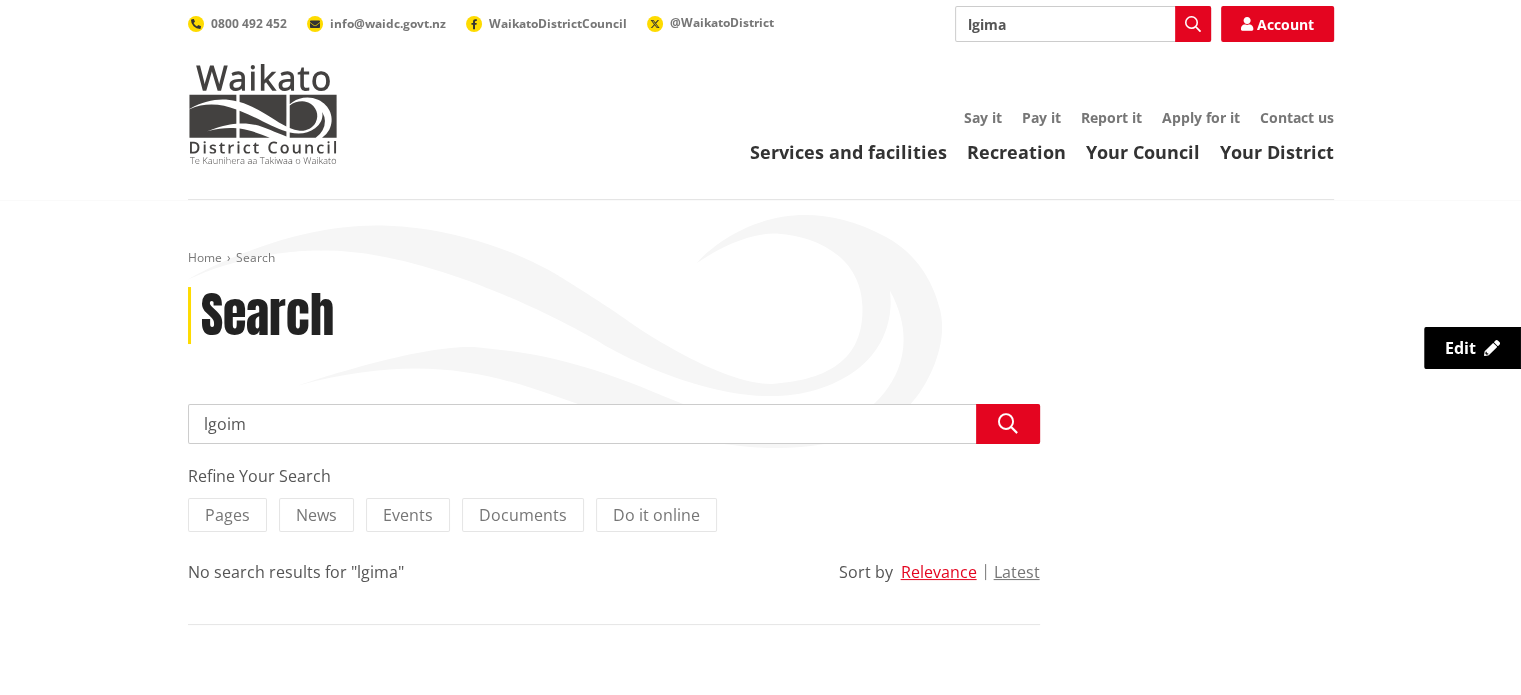 type on "lgoima" 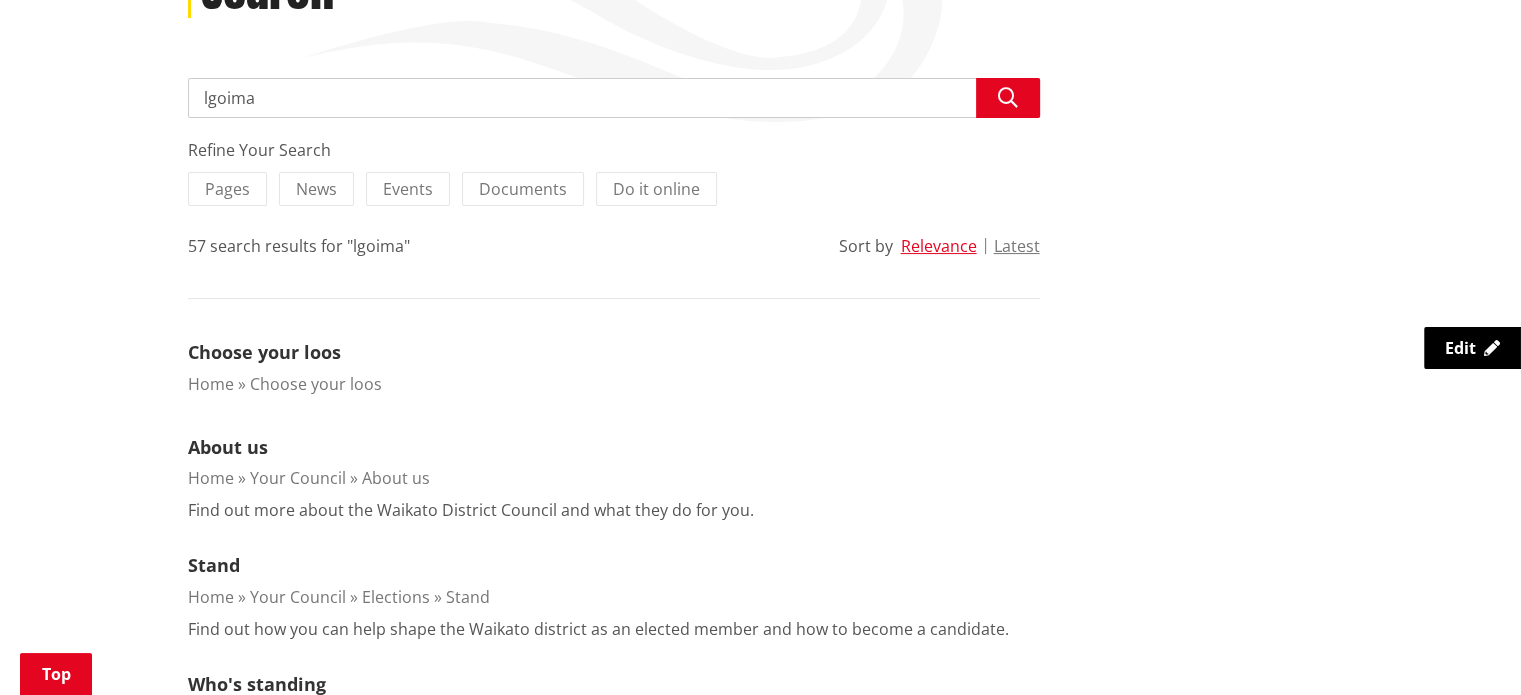 scroll, scrollTop: 285, scrollLeft: 0, axis: vertical 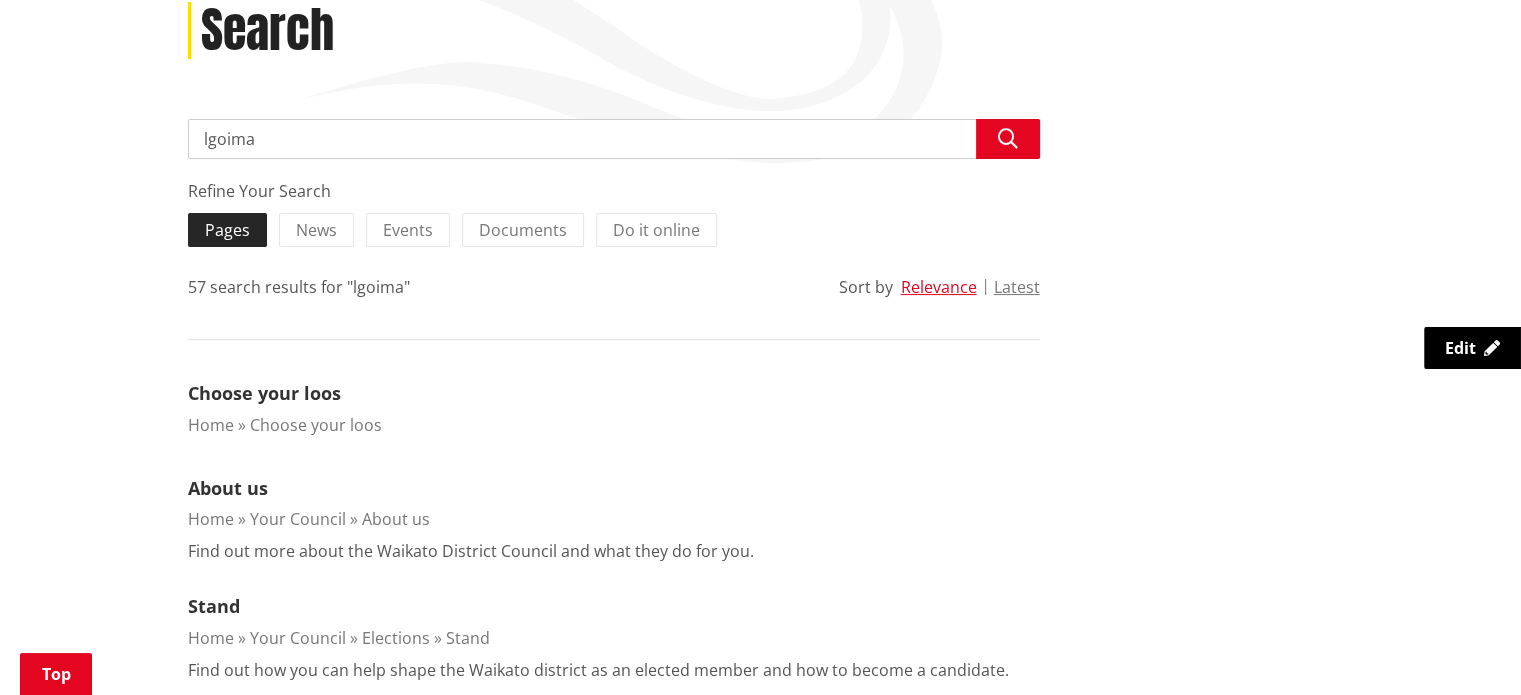 click on "Pages" at bounding box center [227, 230] 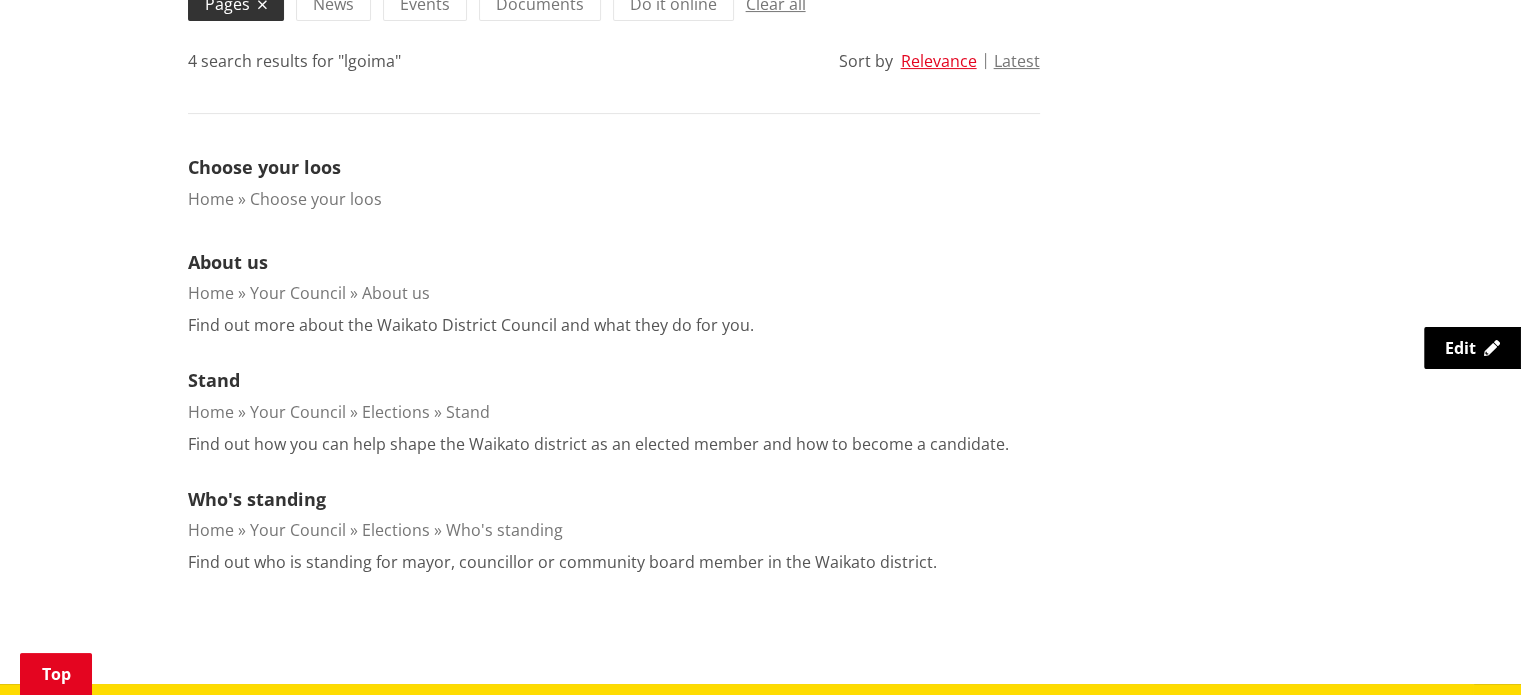 scroll, scrollTop: 512, scrollLeft: 0, axis: vertical 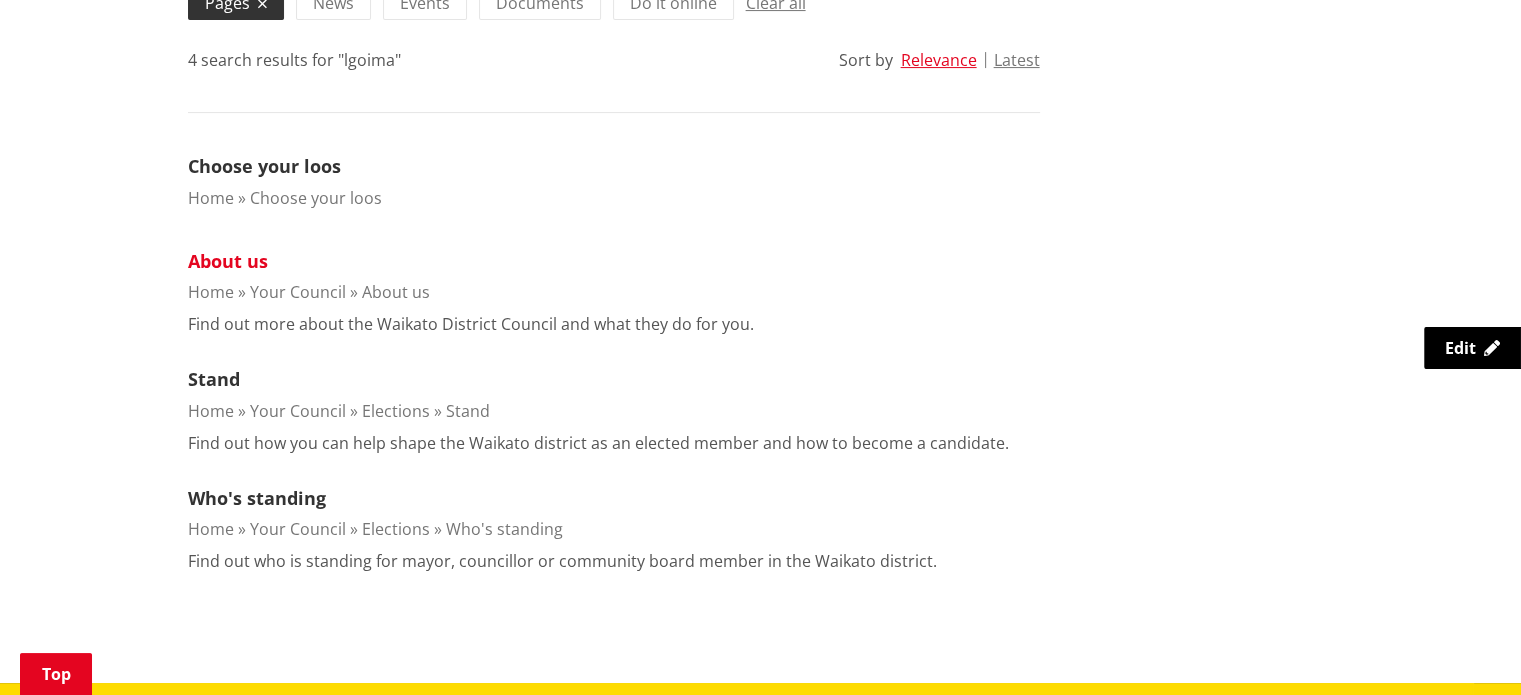 click on "About us" at bounding box center (228, 261) 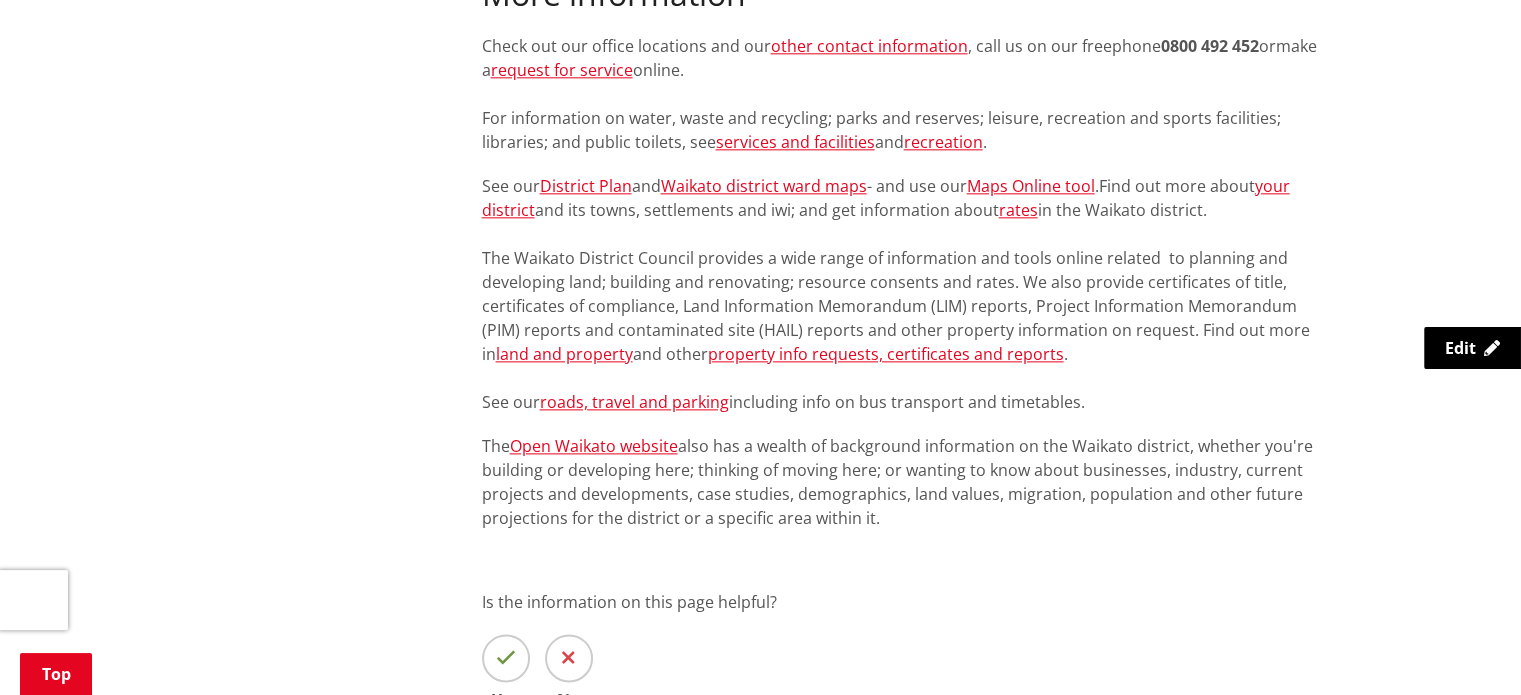 scroll, scrollTop: 2418, scrollLeft: 0, axis: vertical 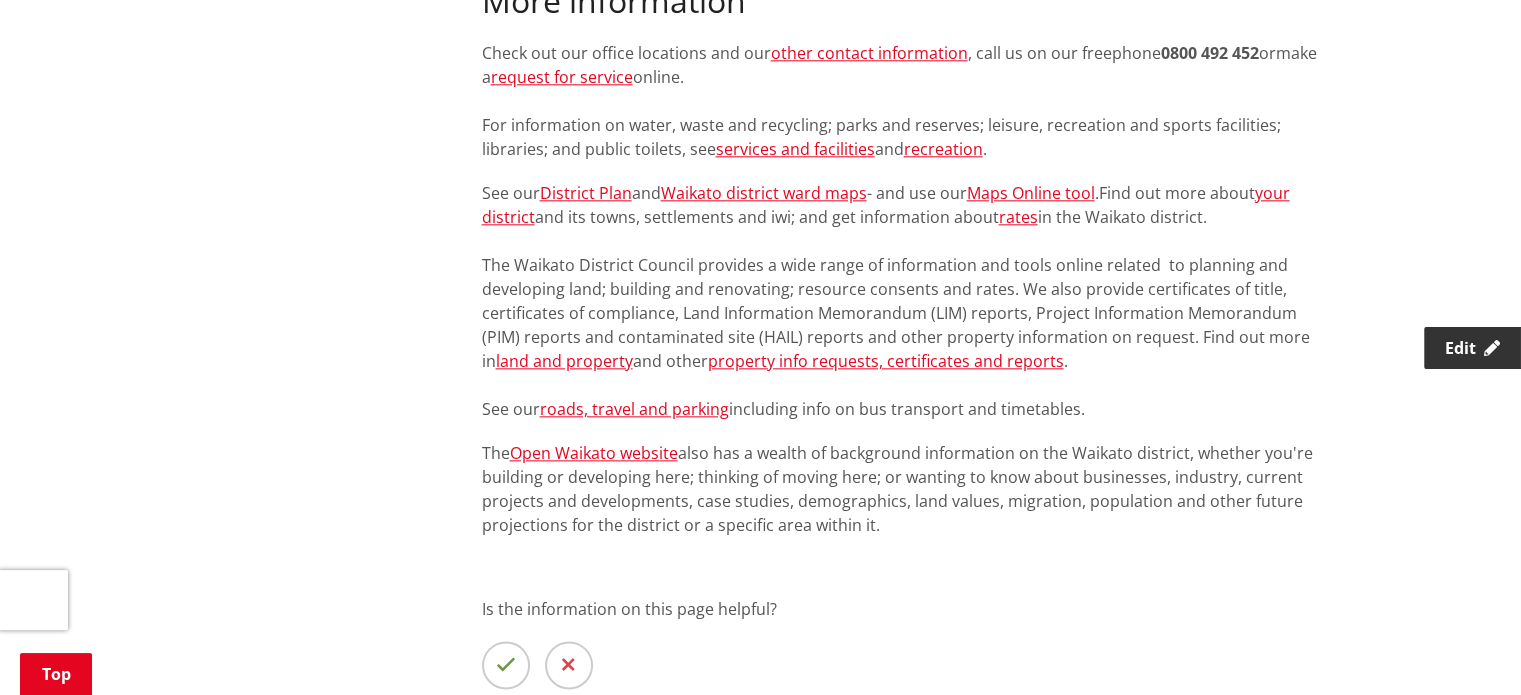 click on "Edit" at bounding box center (1460, 348) 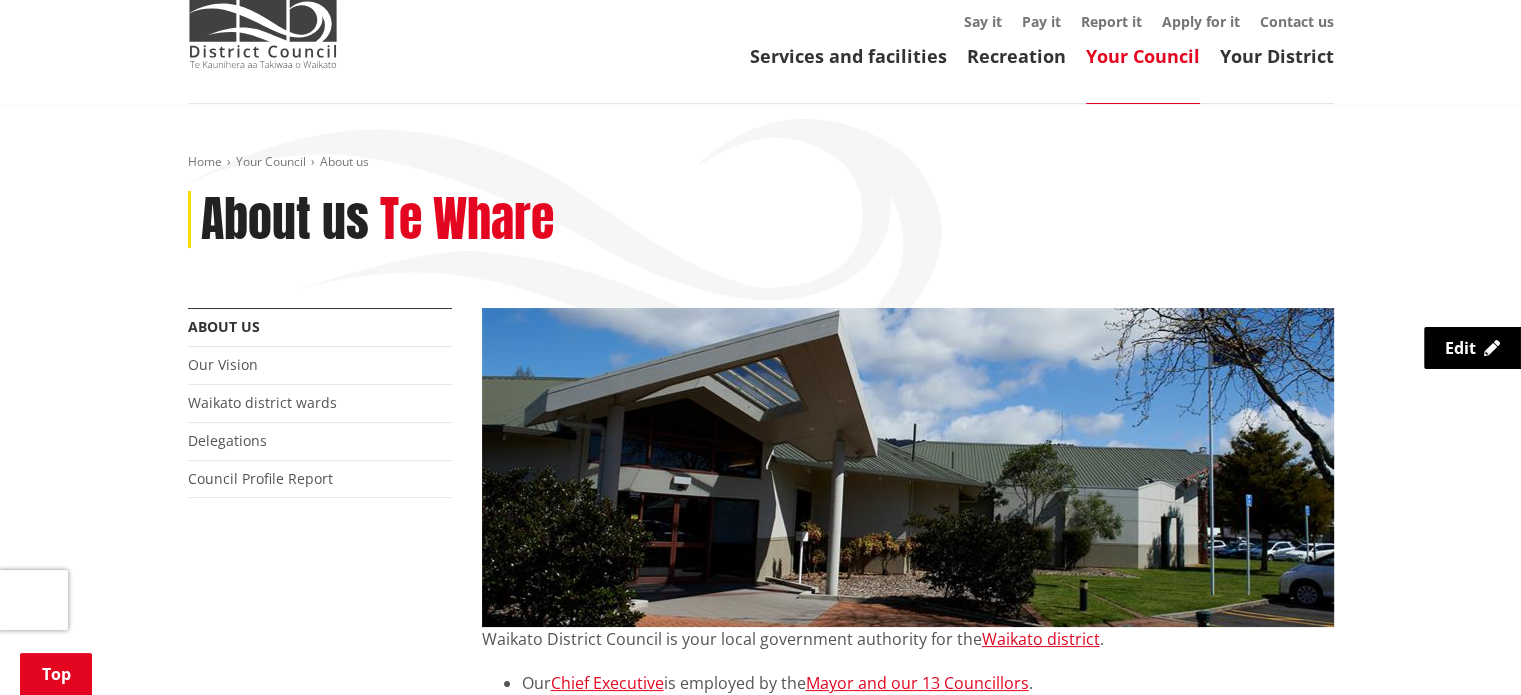 scroll, scrollTop: 0, scrollLeft: 0, axis: both 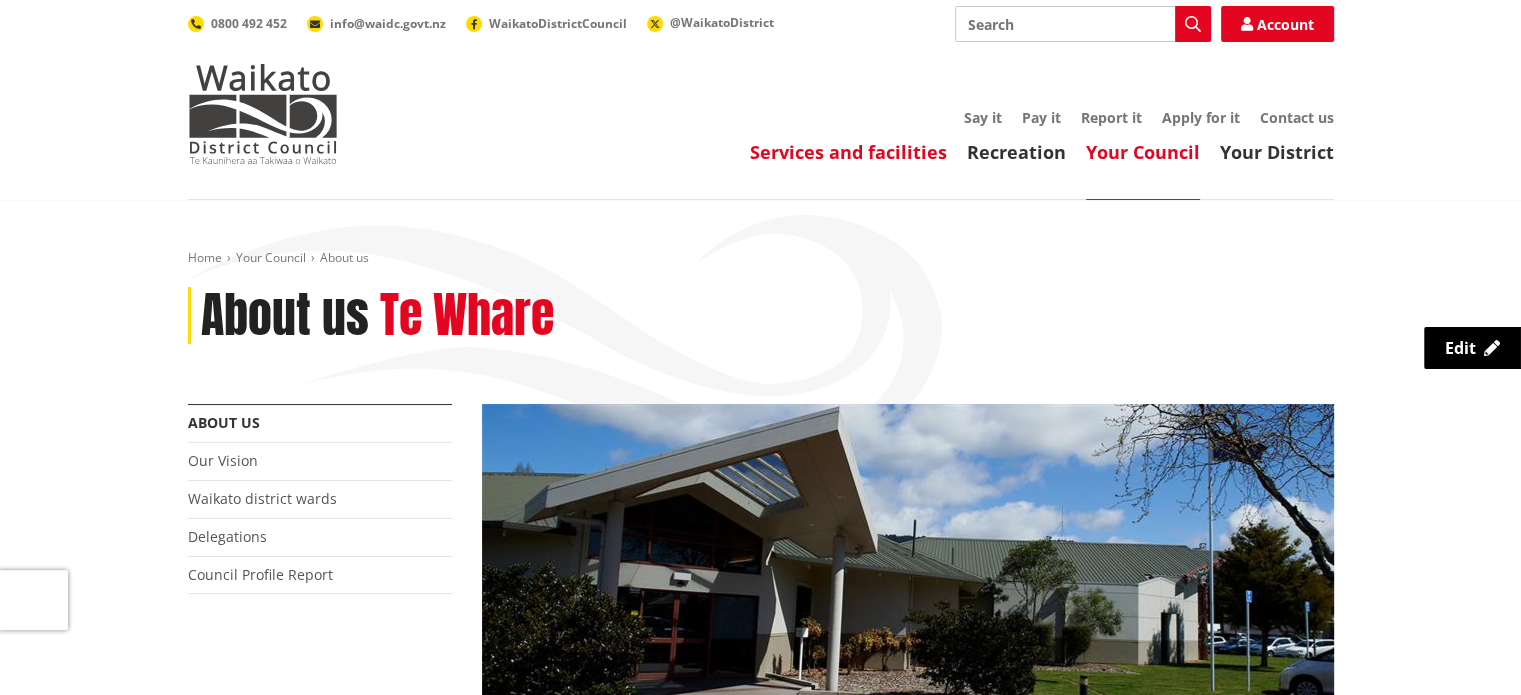 click on "Services and facilities" at bounding box center [848, 152] 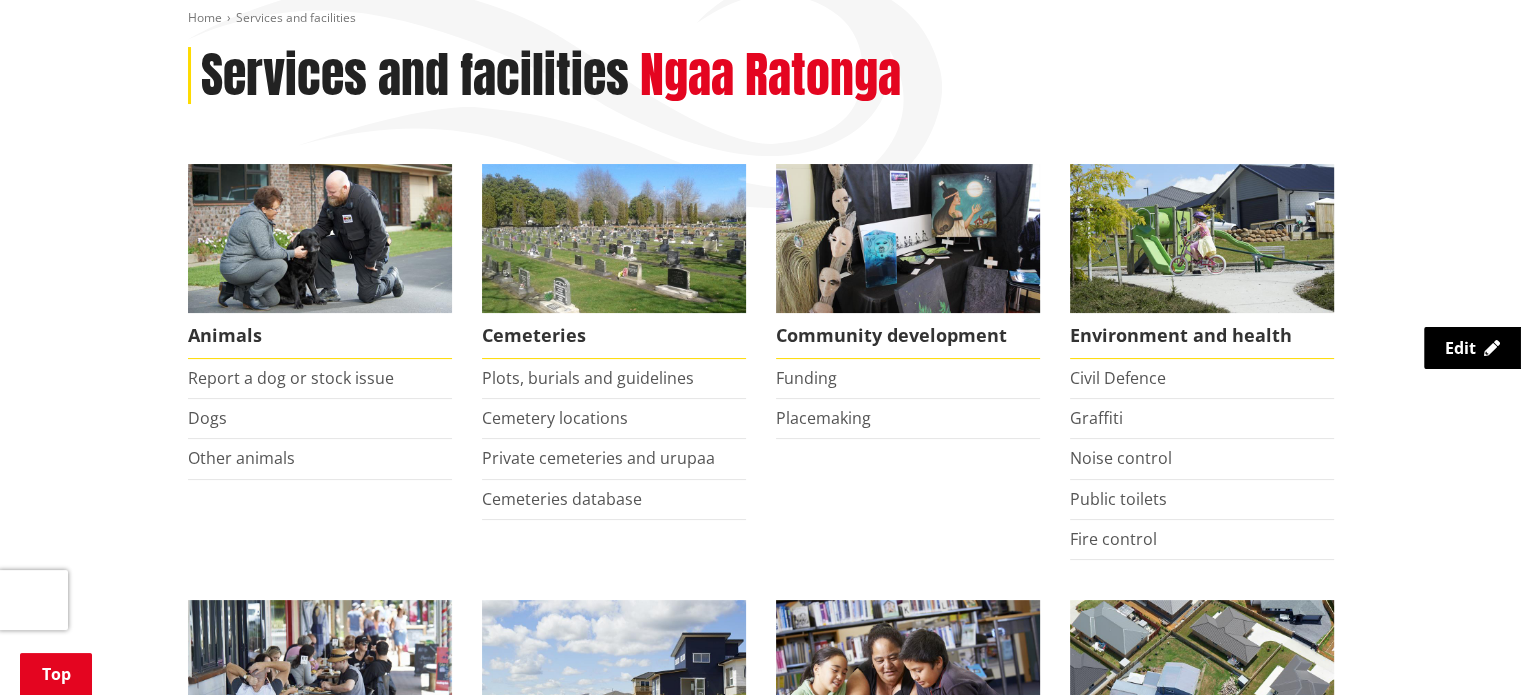scroll, scrollTop: 294, scrollLeft: 0, axis: vertical 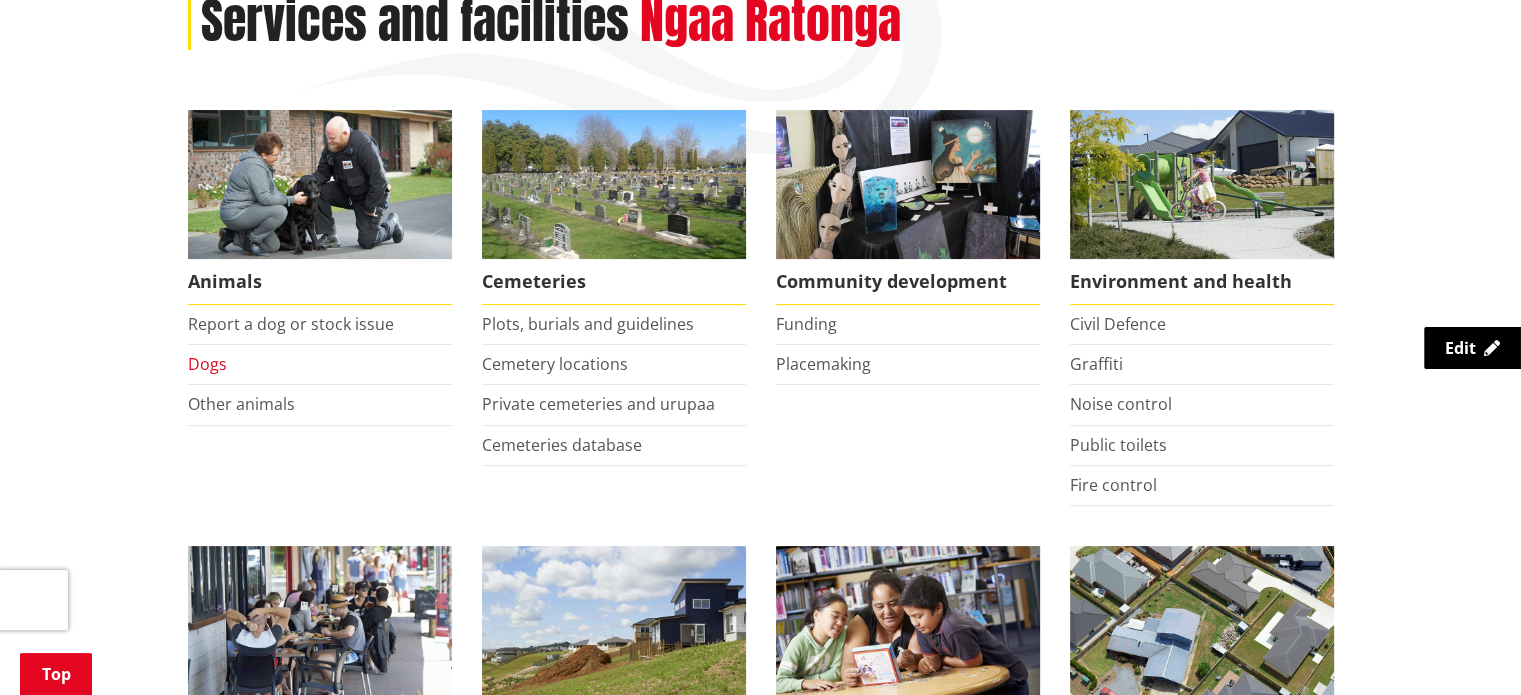 click on "Dogs" at bounding box center [207, 364] 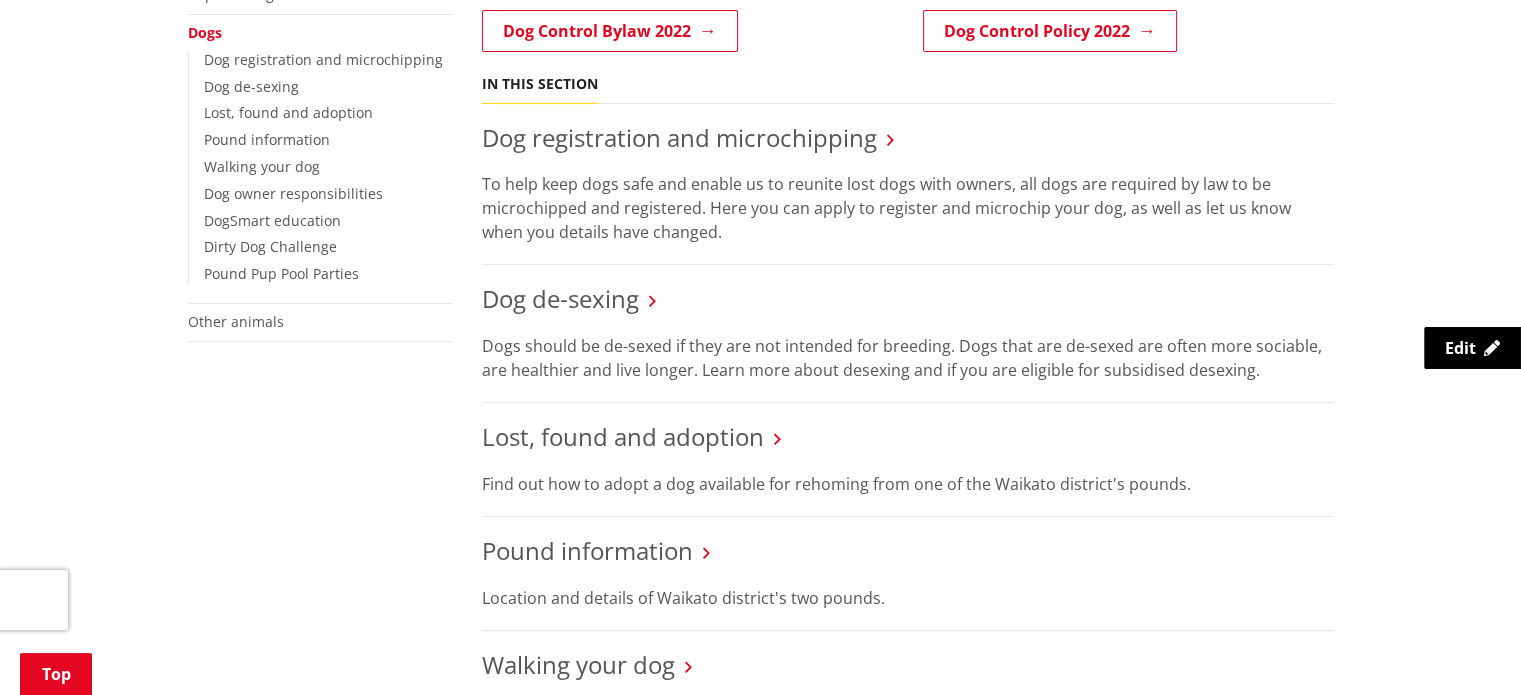 scroll, scrollTop: 464, scrollLeft: 0, axis: vertical 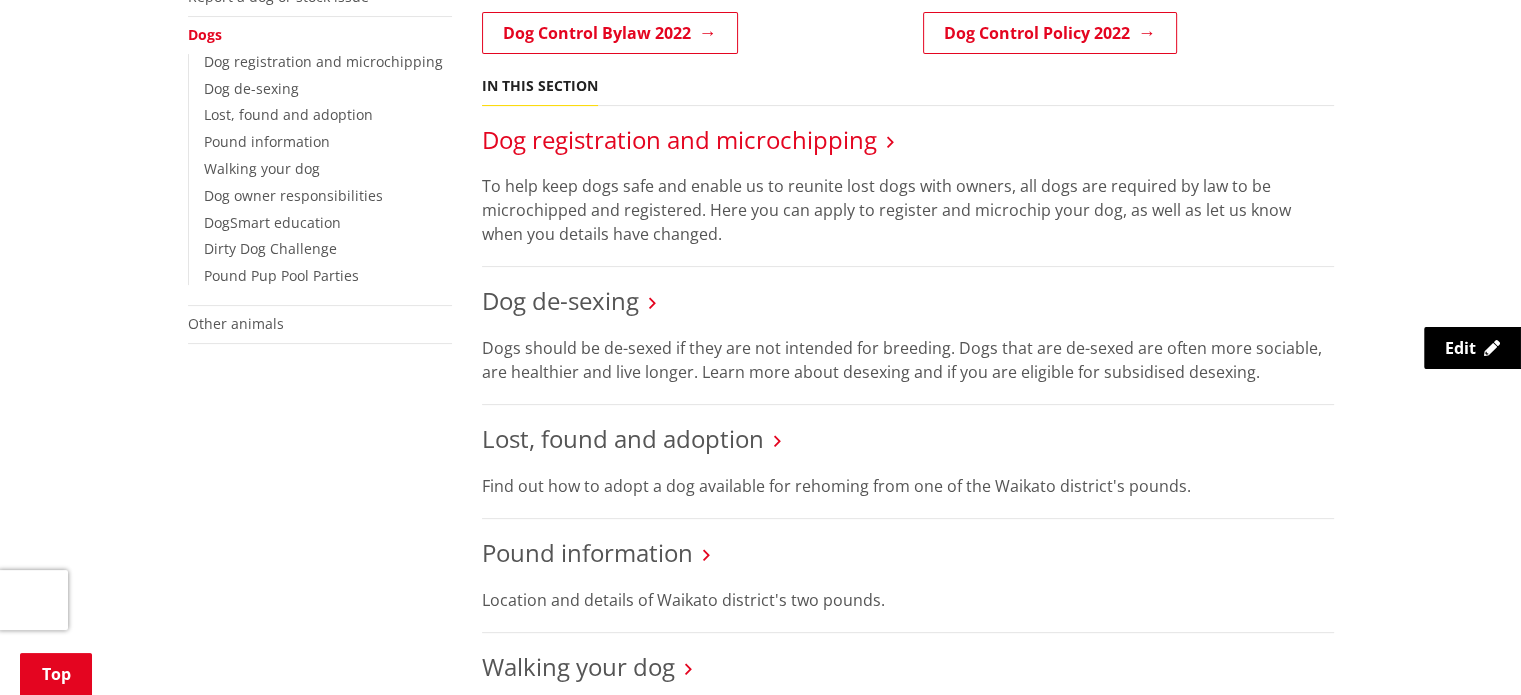 click on "Dog registration and microchipping" at bounding box center (679, 139) 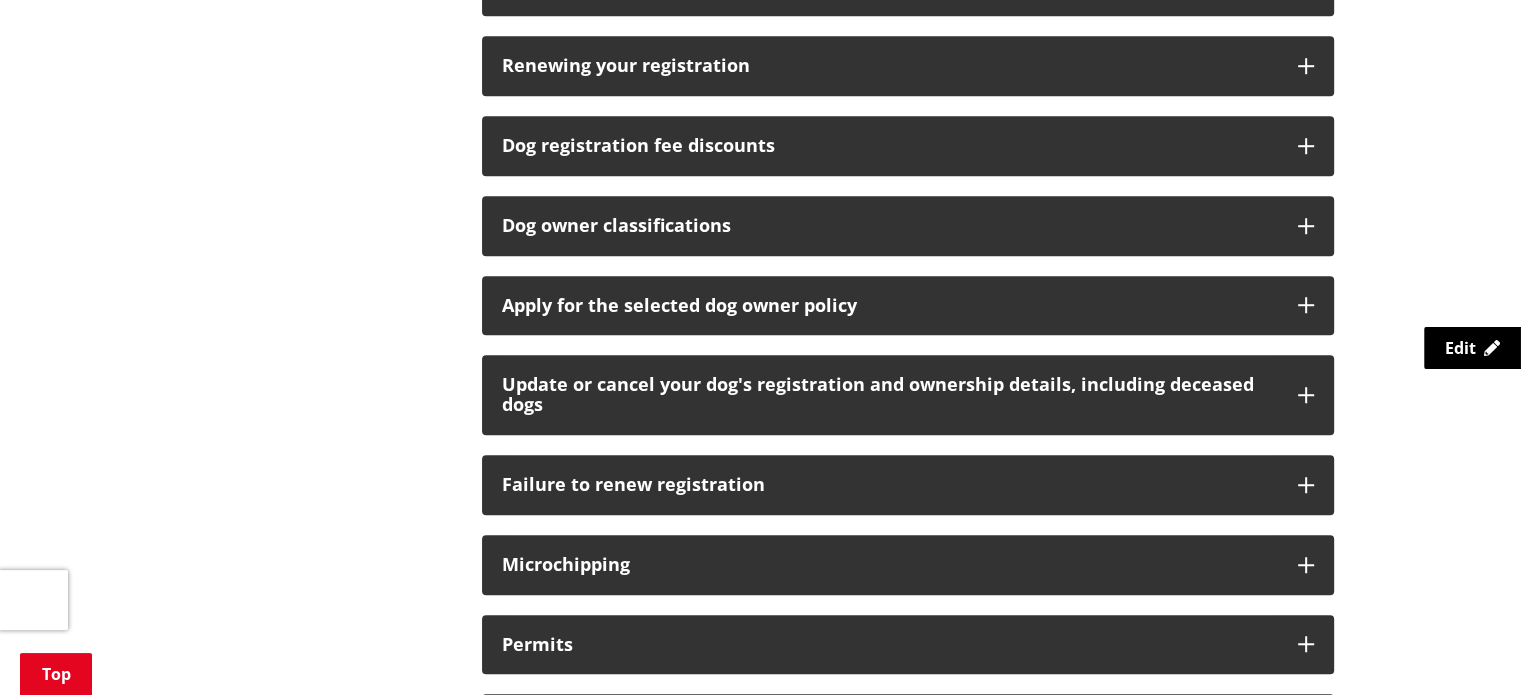scroll, scrollTop: 1542, scrollLeft: 0, axis: vertical 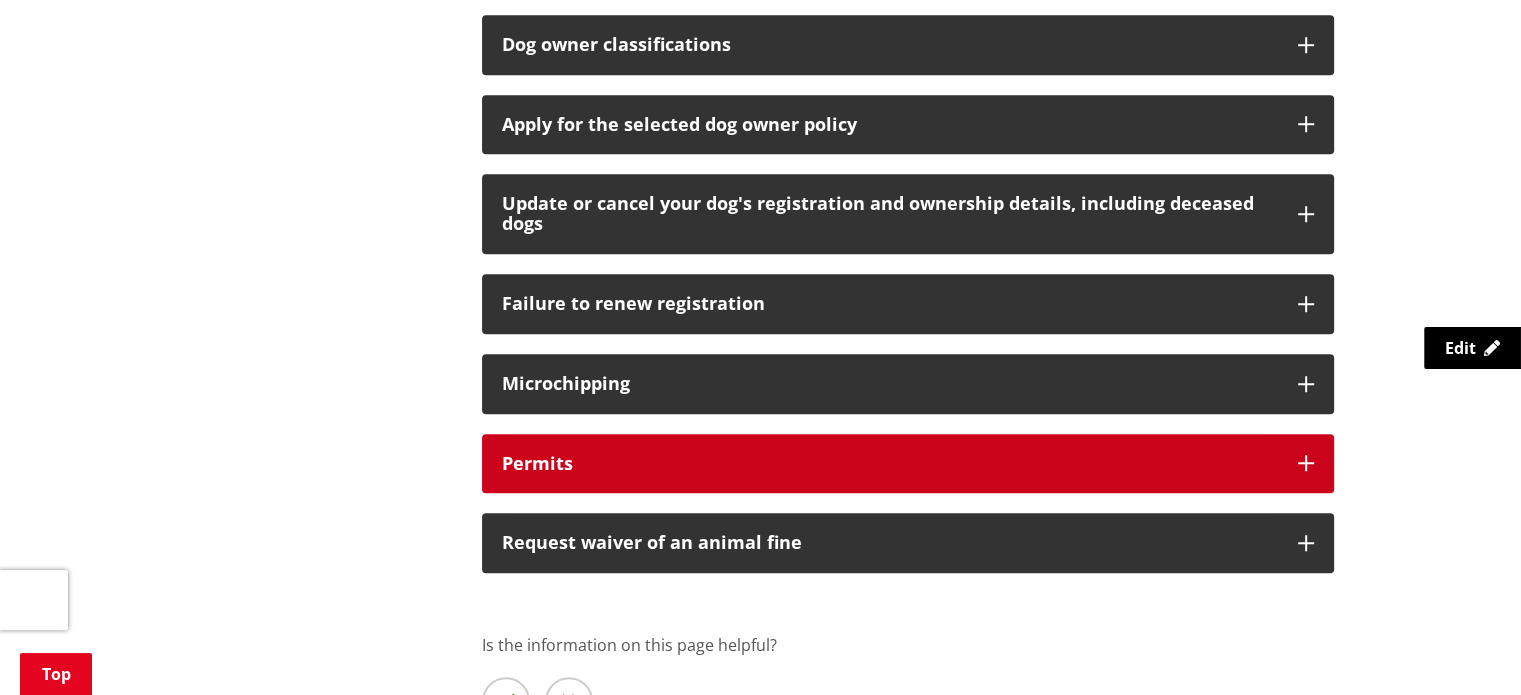 click on "Permits" at bounding box center [908, 464] 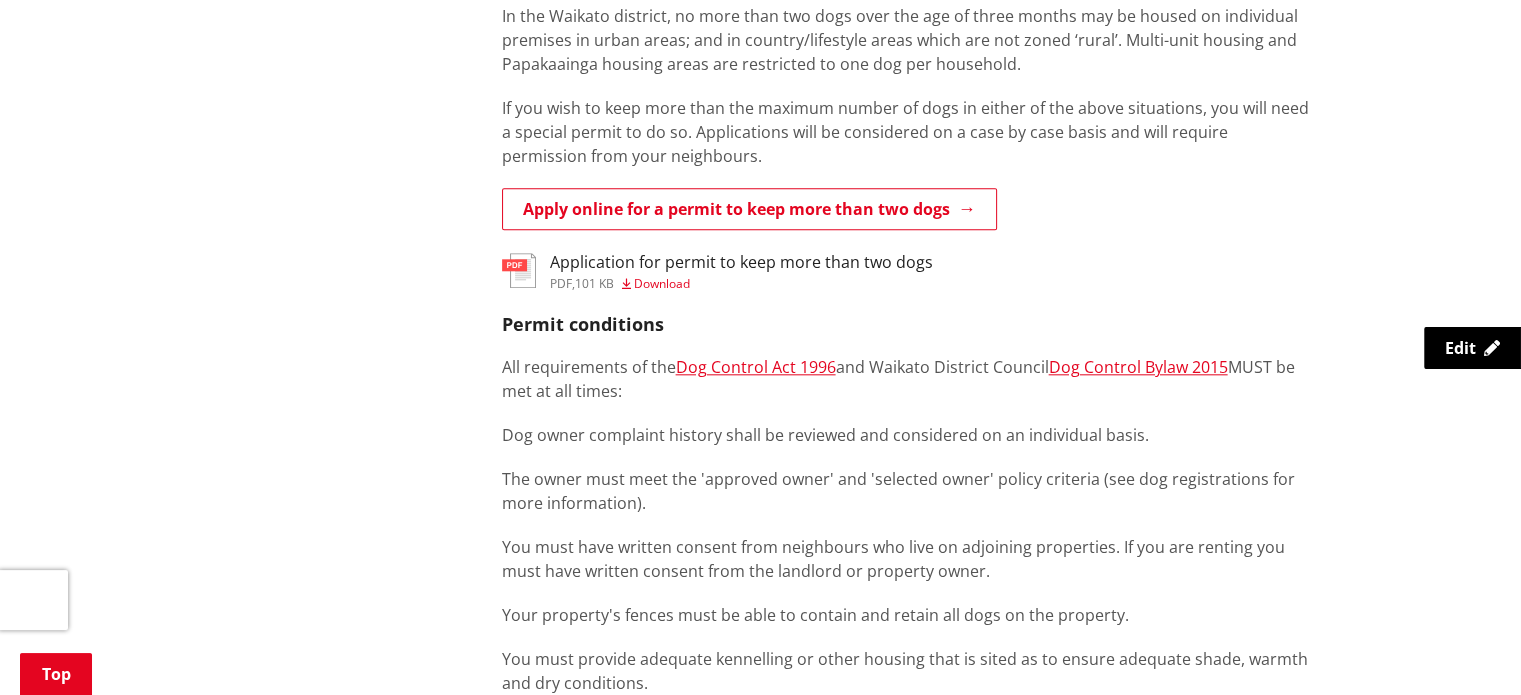 scroll, scrollTop: 2052, scrollLeft: 0, axis: vertical 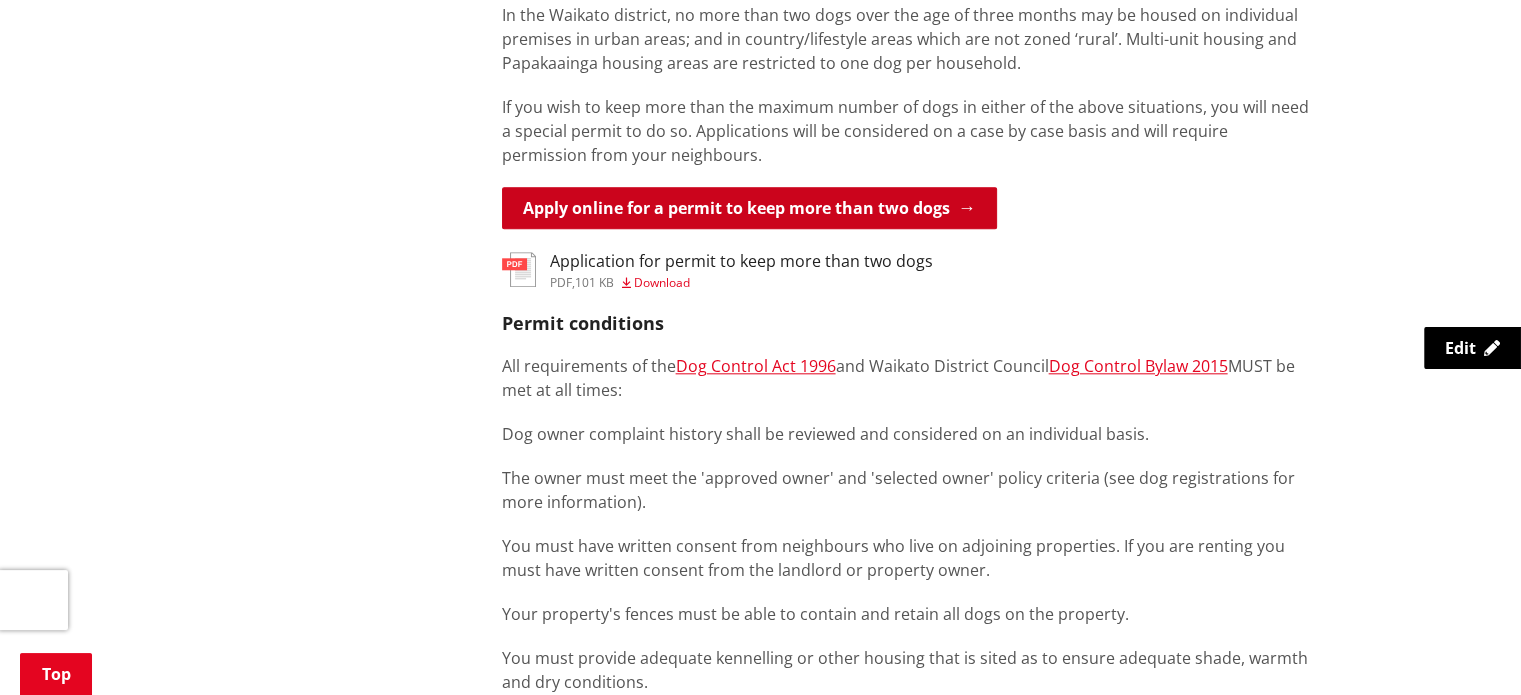 click on "Apply online for a permit to keep more than two dogs" at bounding box center (749, 208) 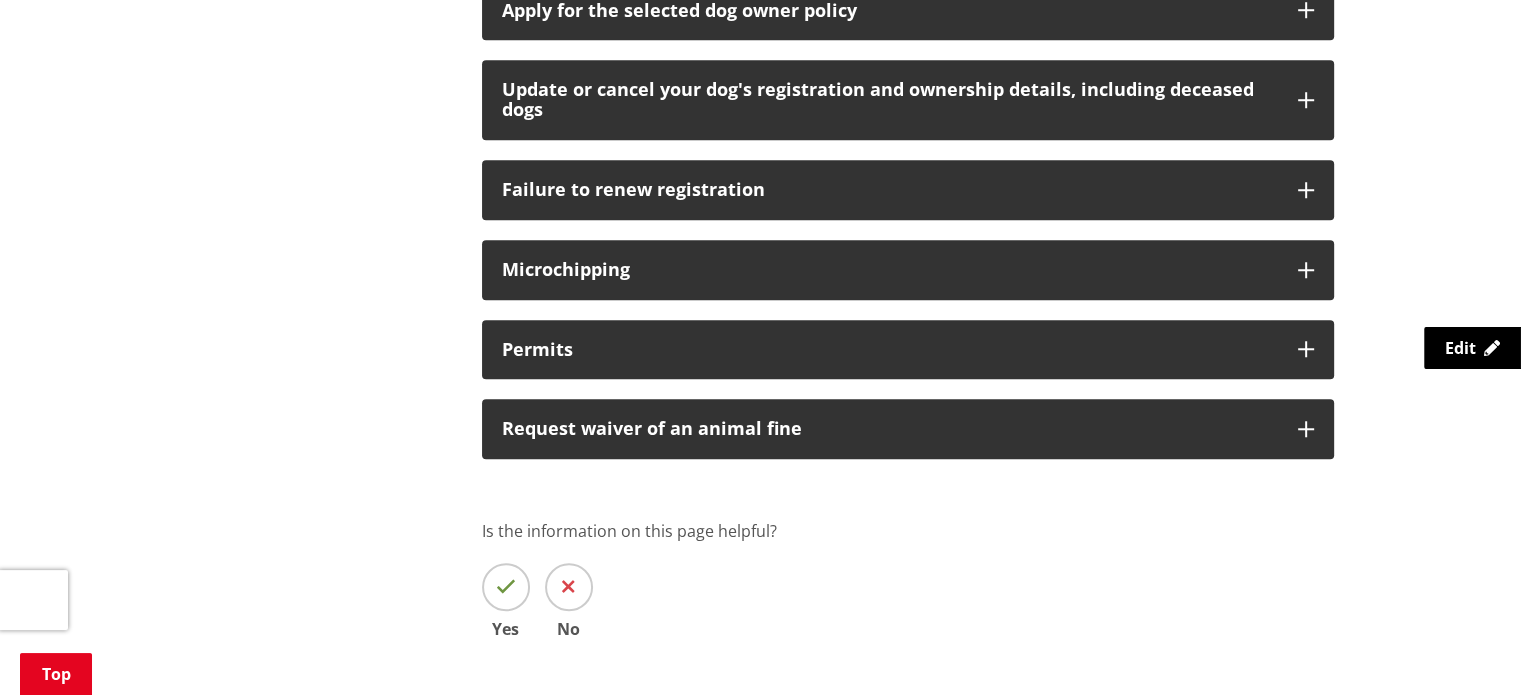 scroll, scrollTop: 1640, scrollLeft: 0, axis: vertical 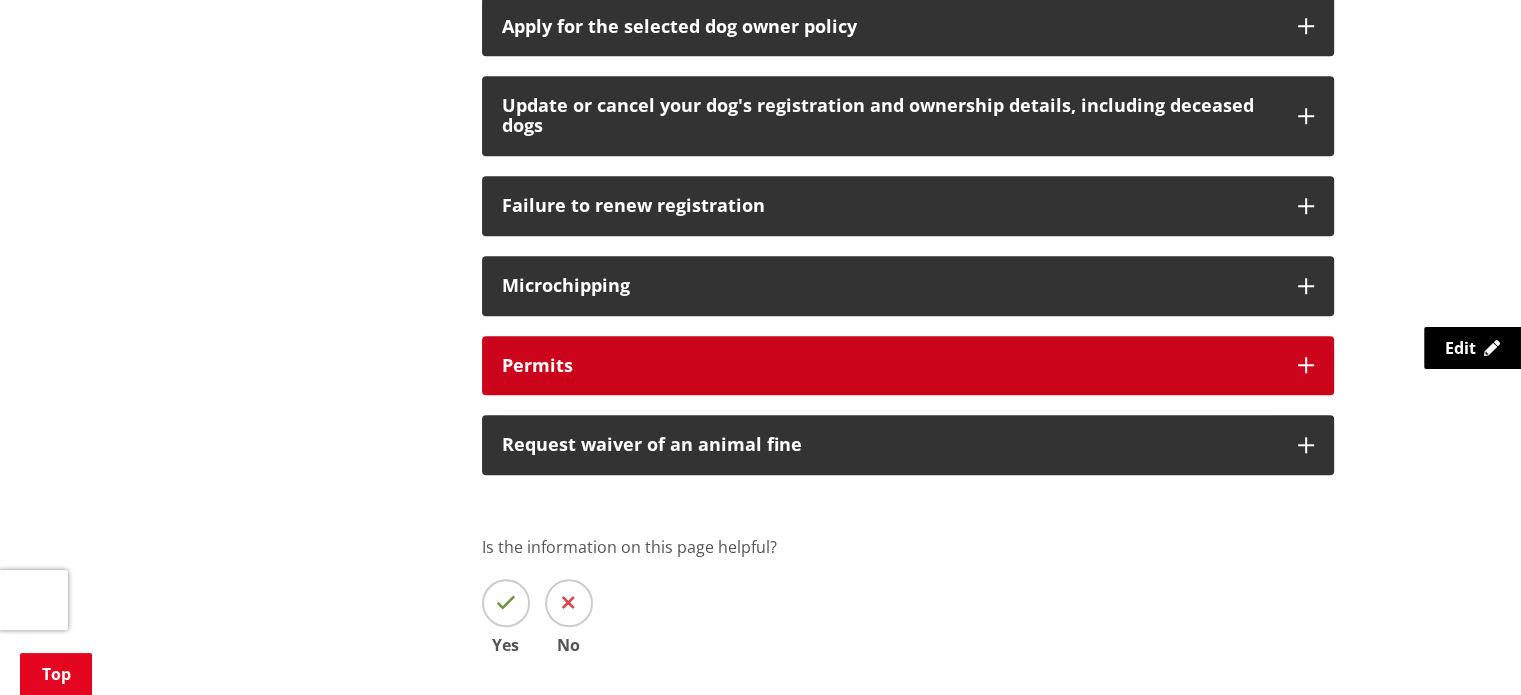 click on "Permits" at bounding box center [890, 366] 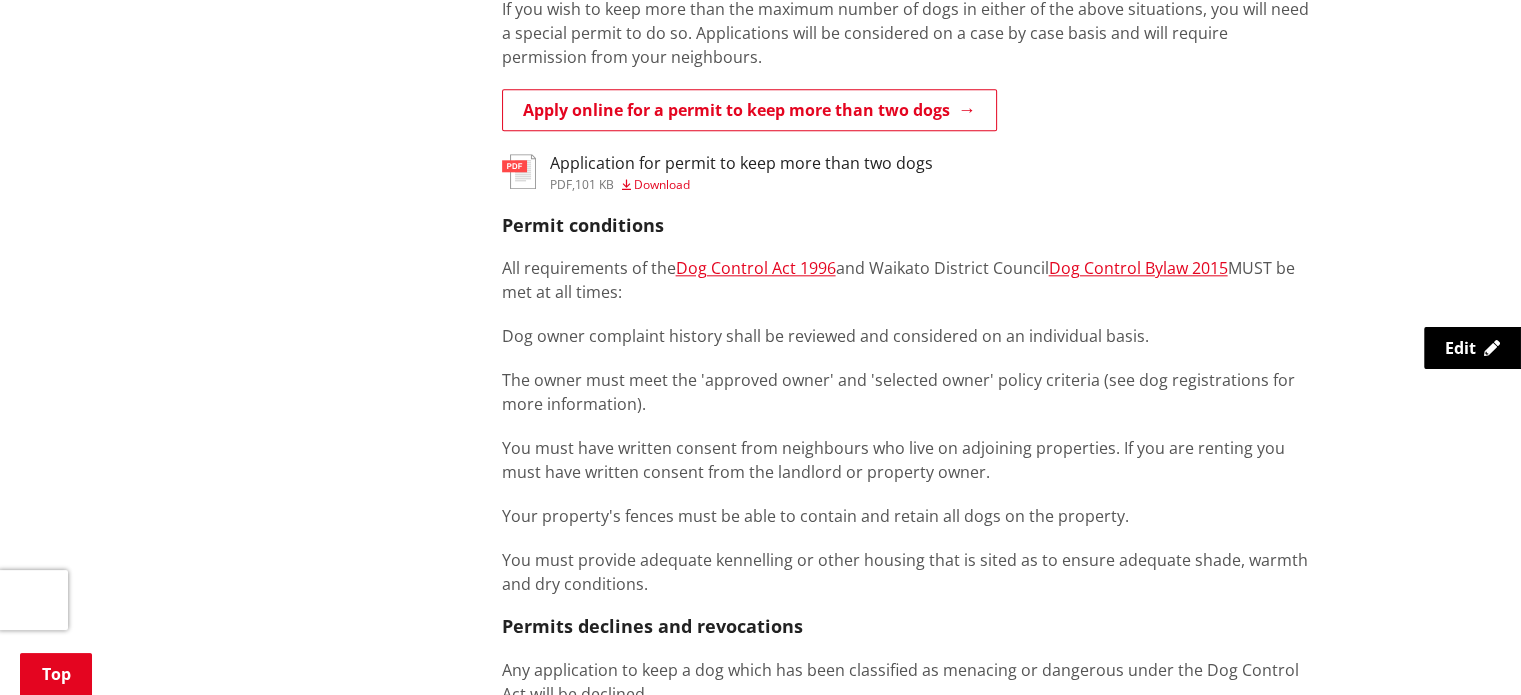 scroll, scrollTop: 2151, scrollLeft: 0, axis: vertical 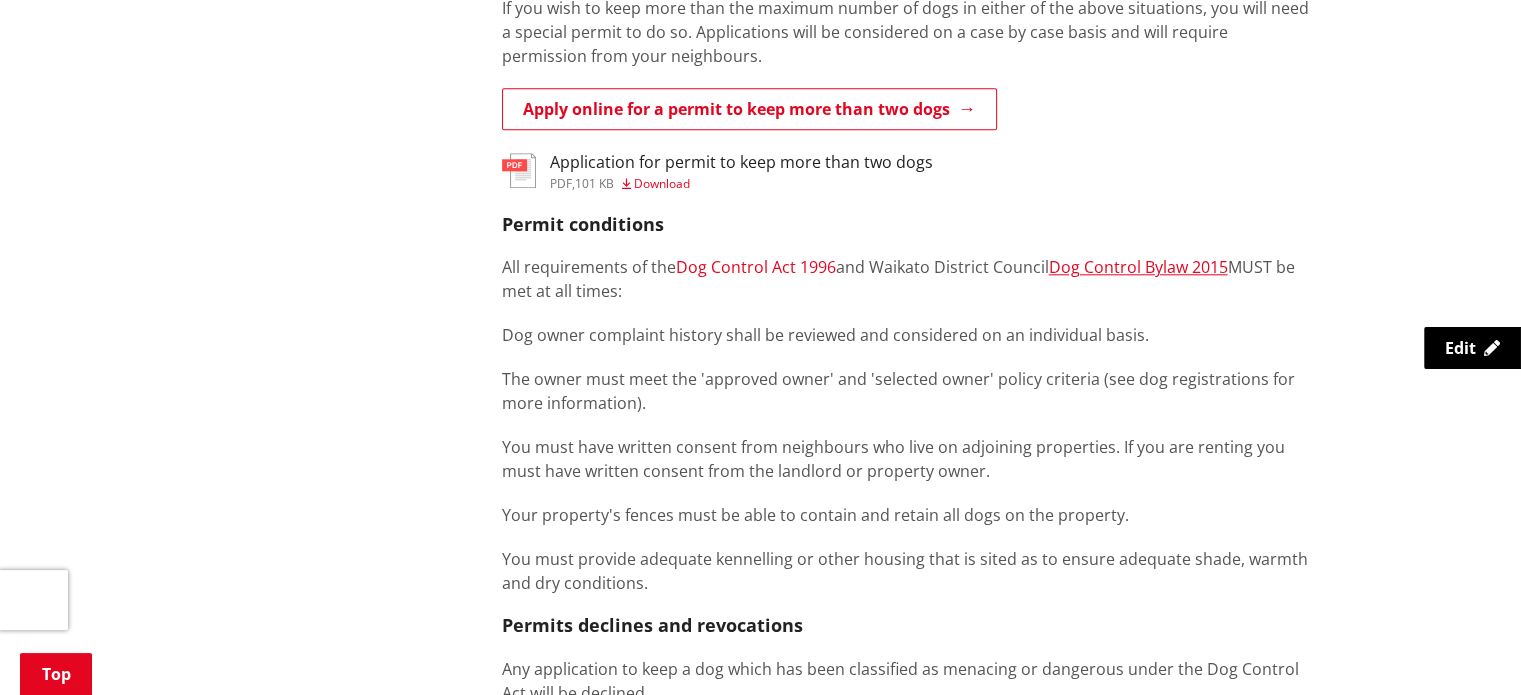 click on "Dog Control Act 1996" at bounding box center [756, 267] 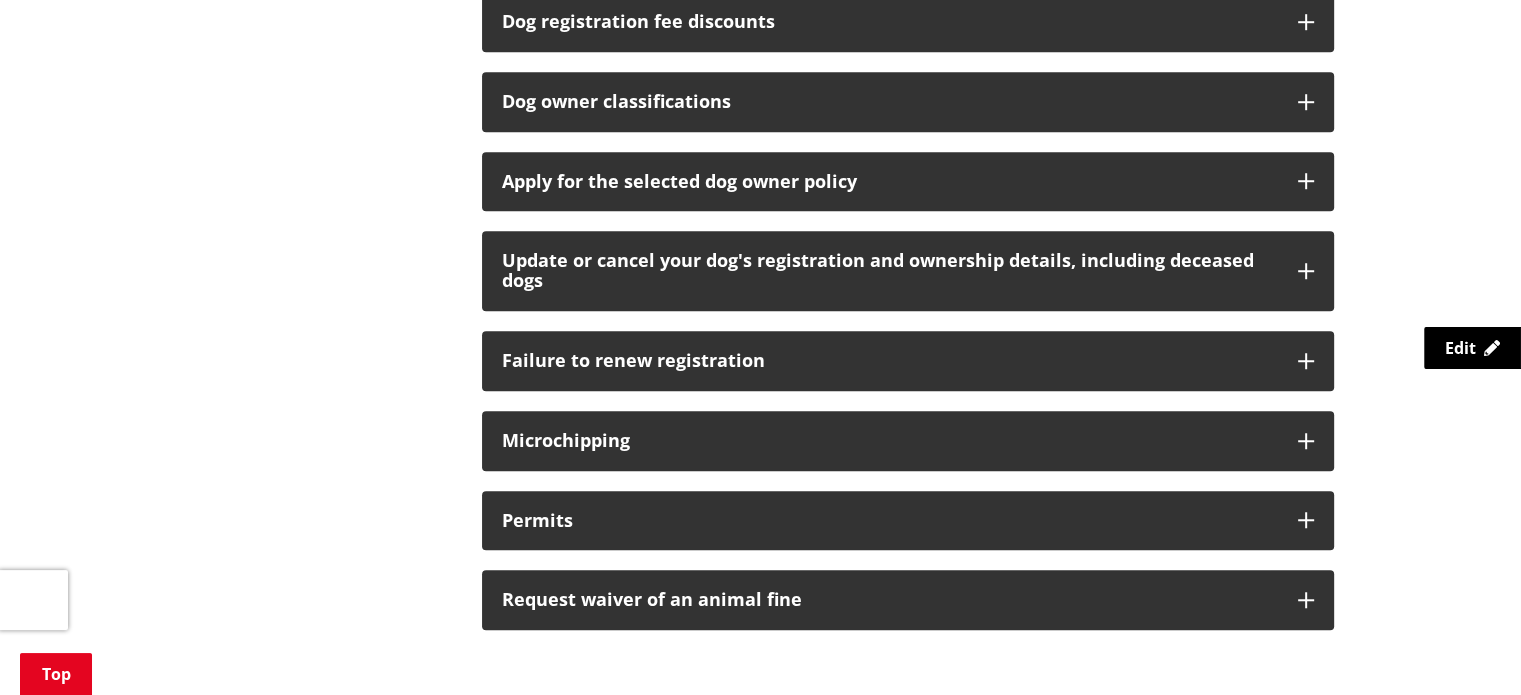 scroll, scrollTop: 1474, scrollLeft: 0, axis: vertical 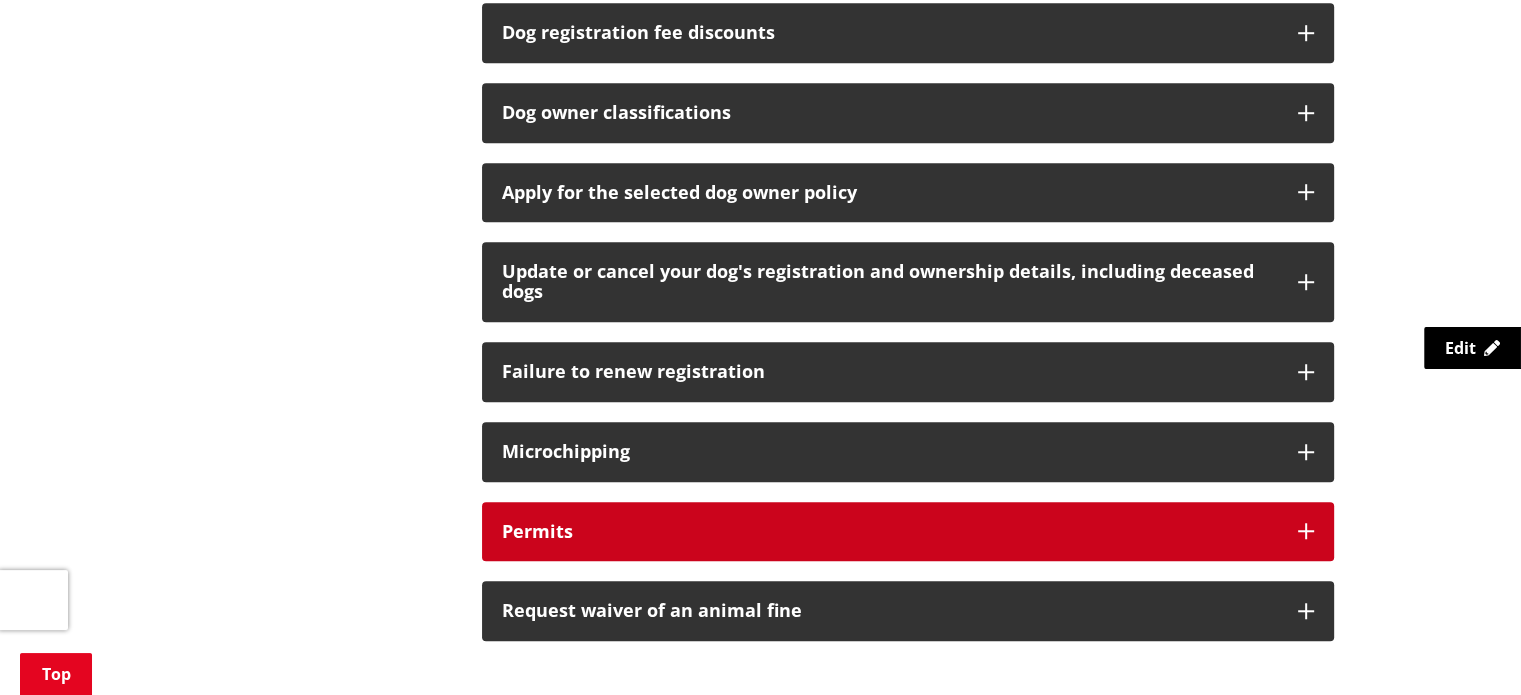 click on "Permits" at bounding box center [890, 532] 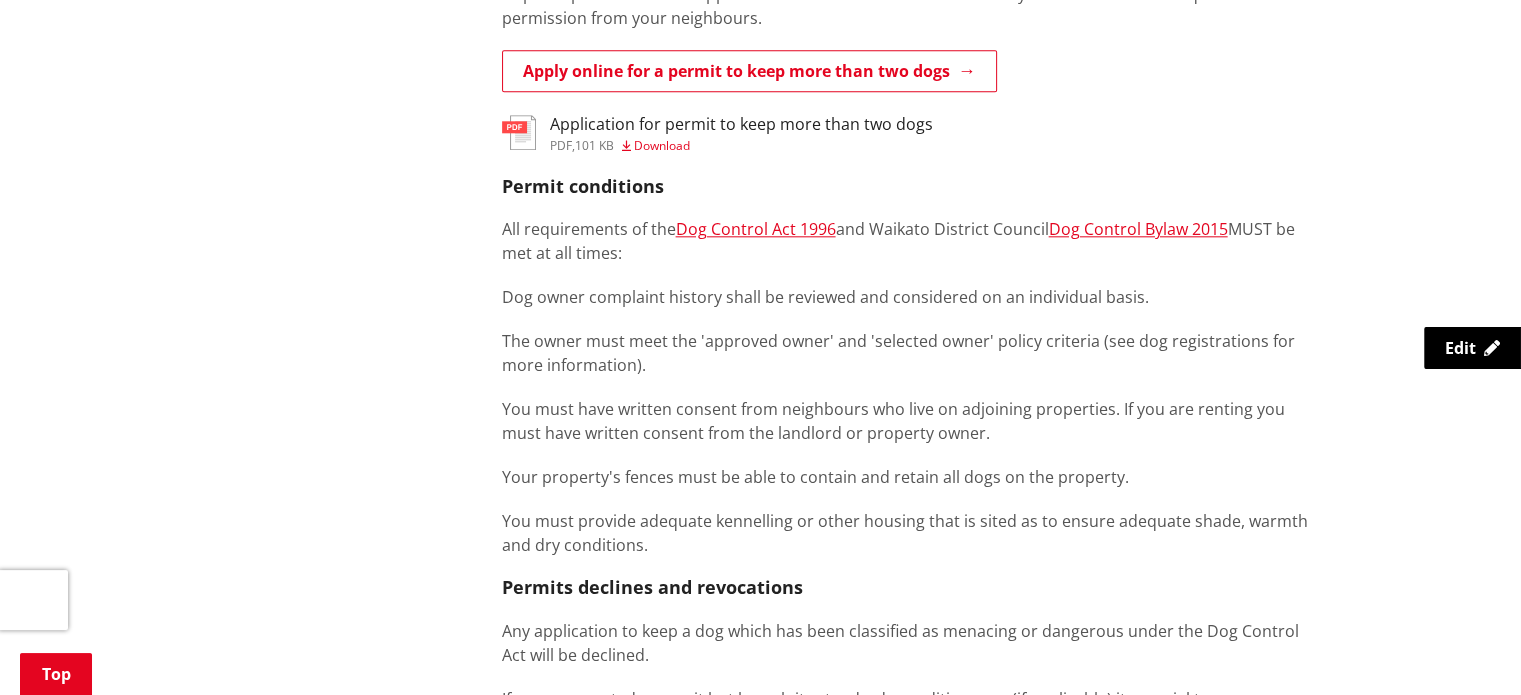 scroll, scrollTop: 2194, scrollLeft: 0, axis: vertical 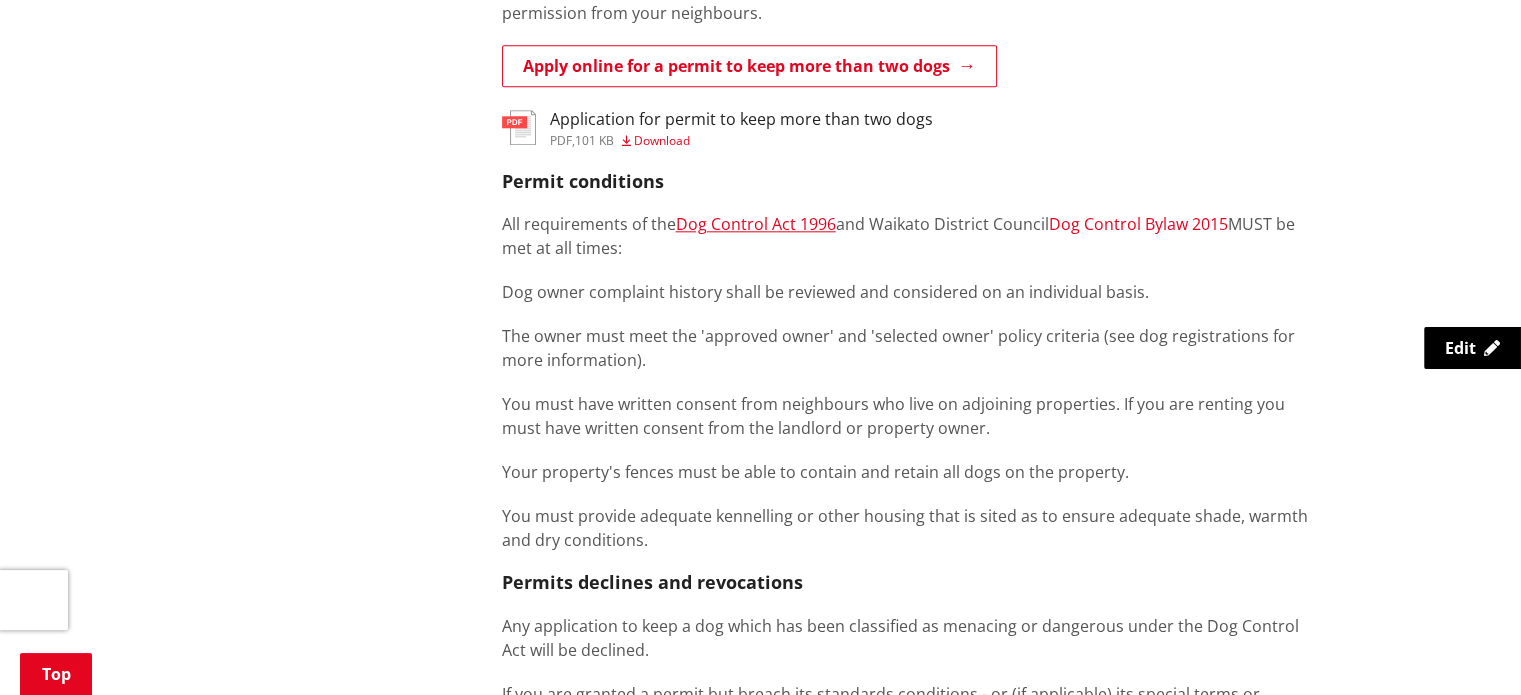 click on "Dog Control Bylaw 2015" at bounding box center (1138, 224) 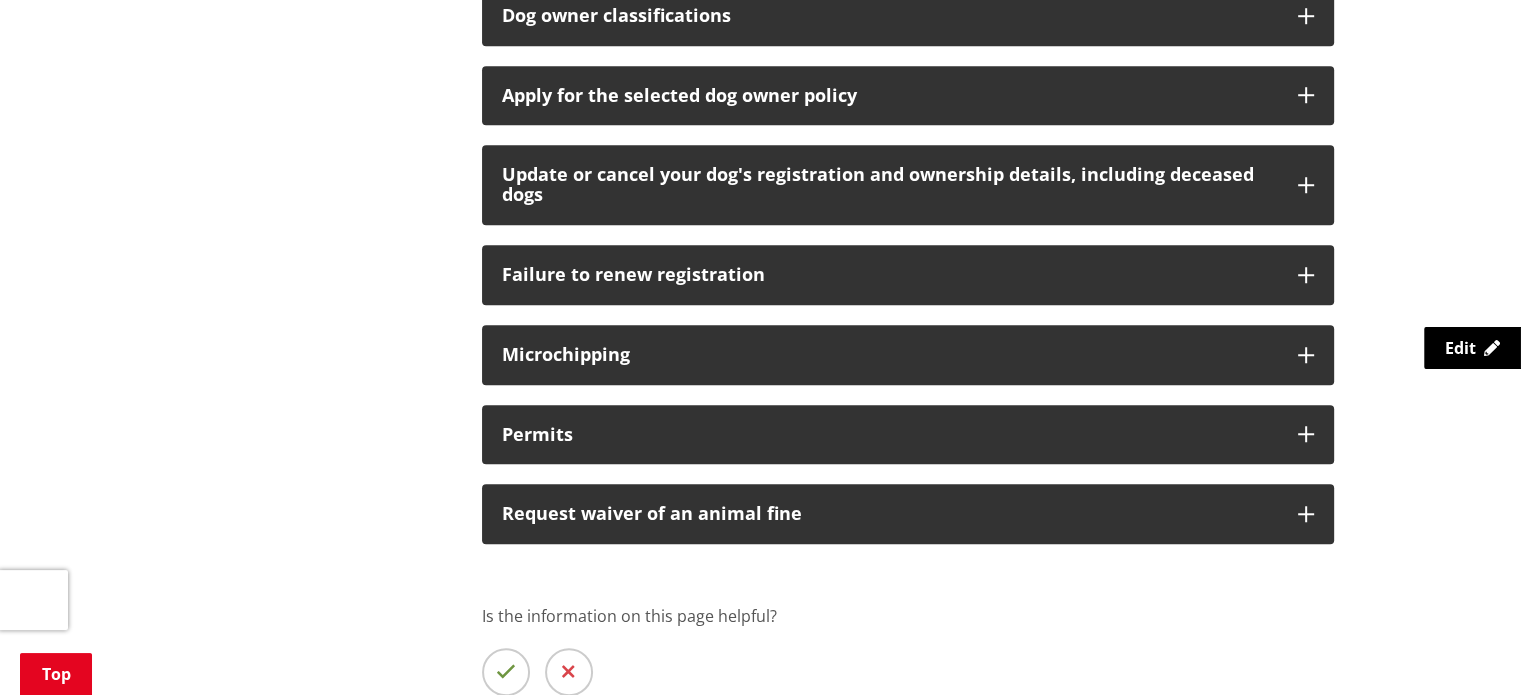 scroll, scrollTop: 1548, scrollLeft: 0, axis: vertical 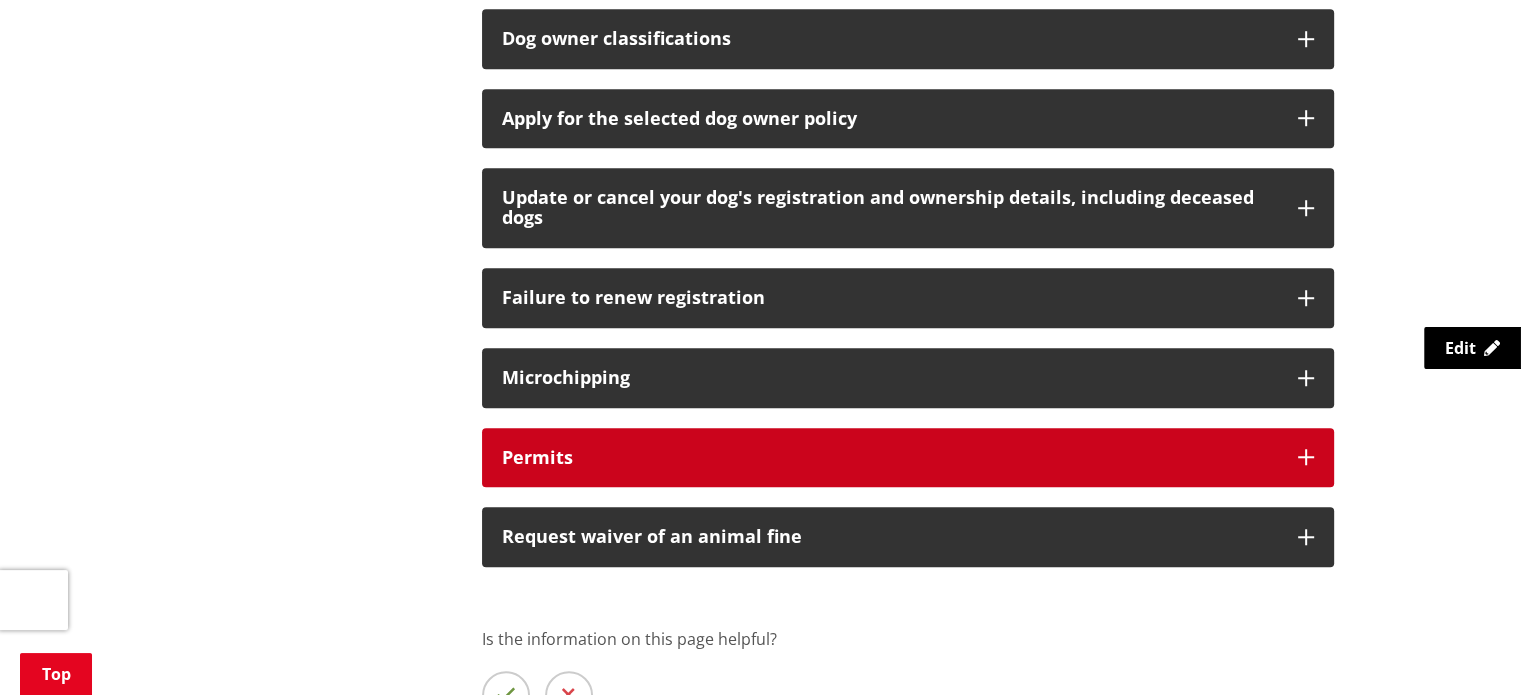 click on "Permits" at bounding box center (908, 458) 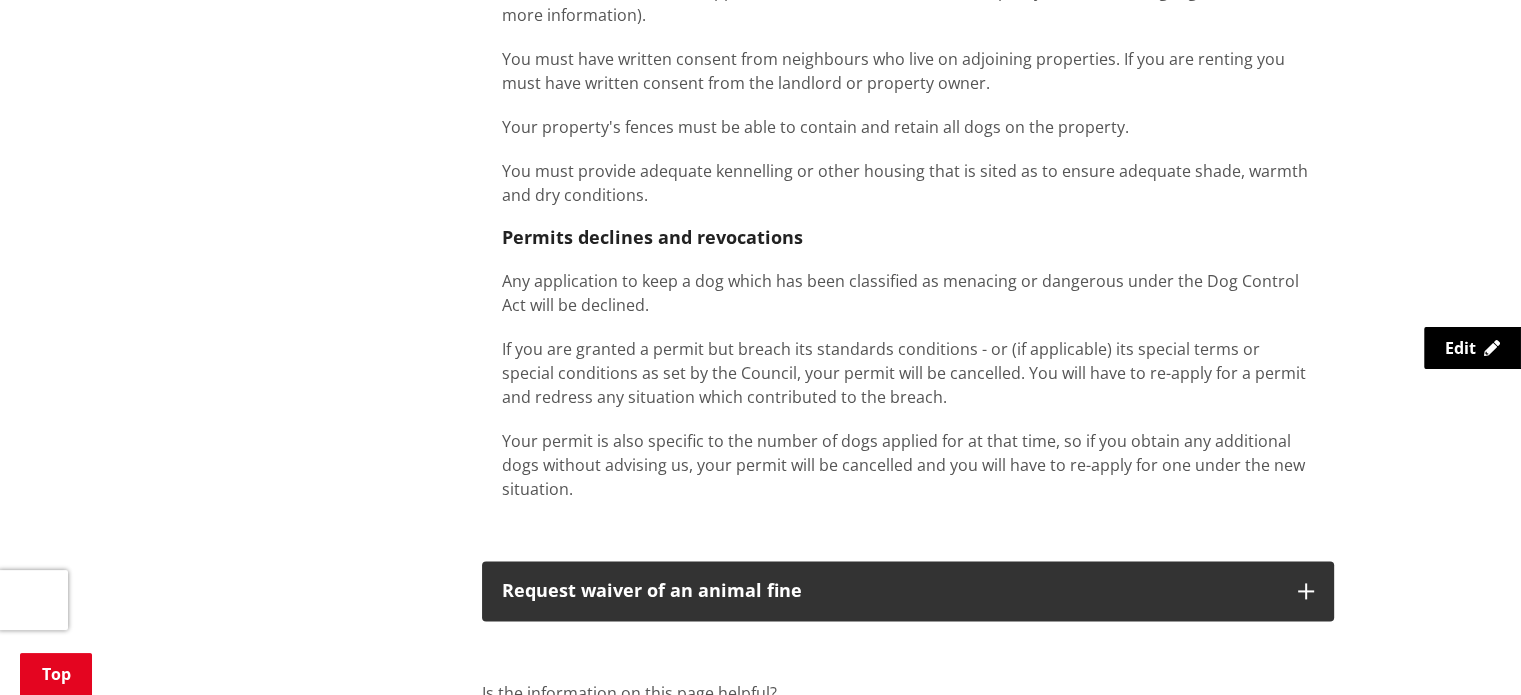 scroll, scrollTop: 2540, scrollLeft: 0, axis: vertical 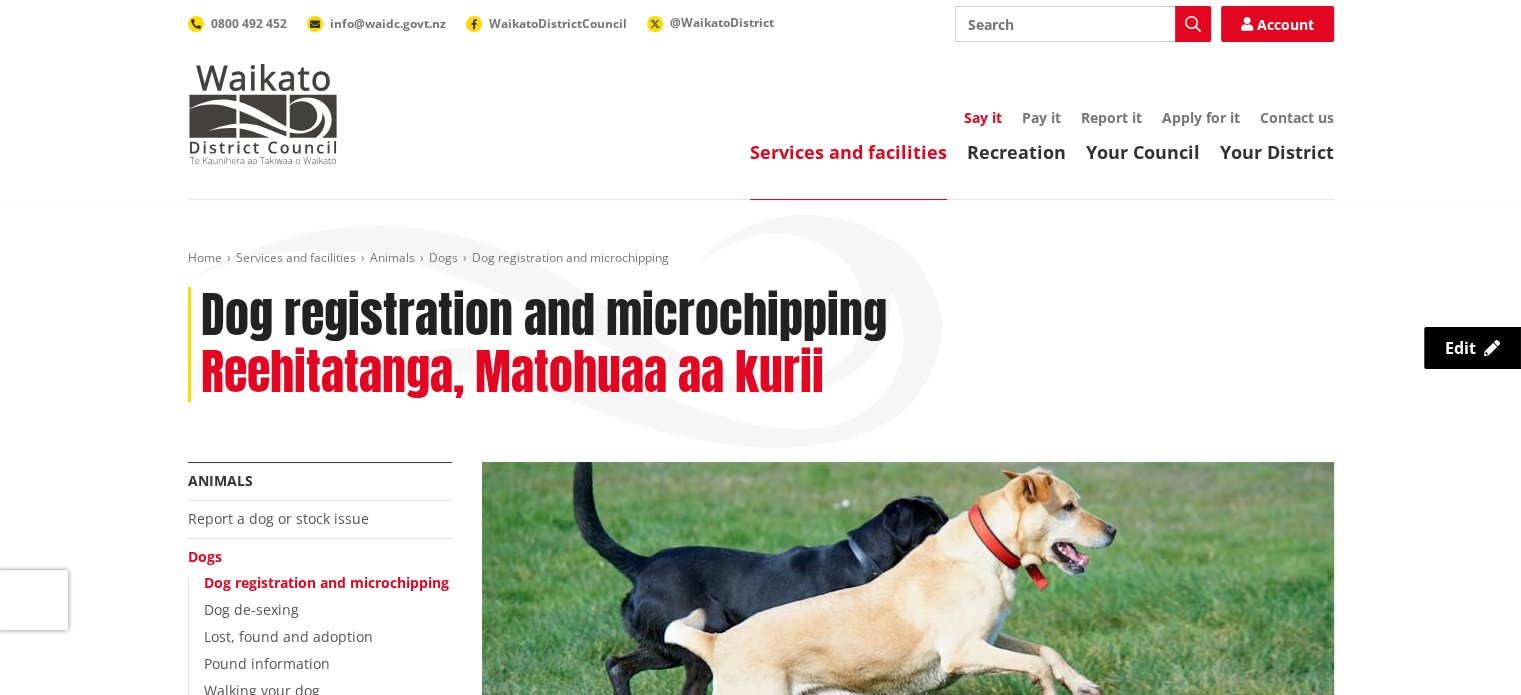 click on "Say it" at bounding box center (983, 117) 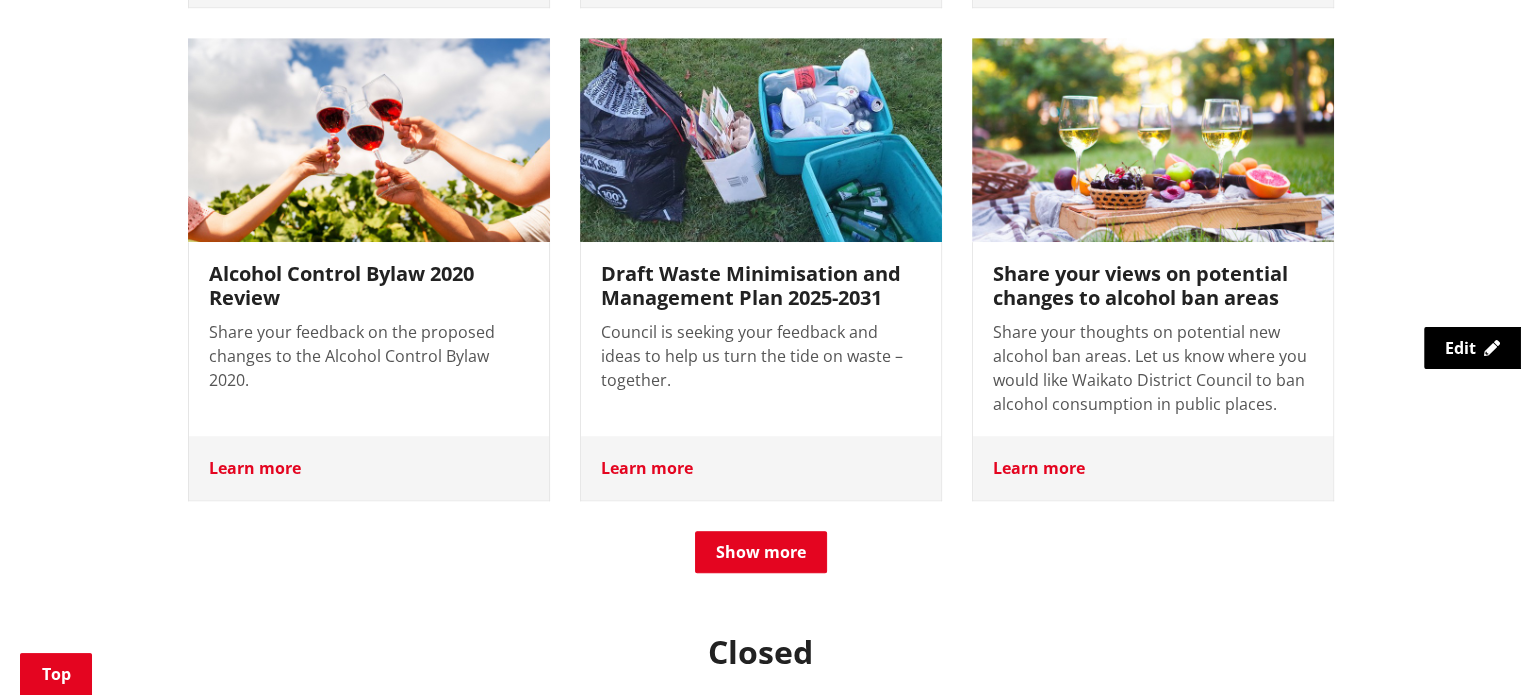 scroll, scrollTop: 993, scrollLeft: 0, axis: vertical 